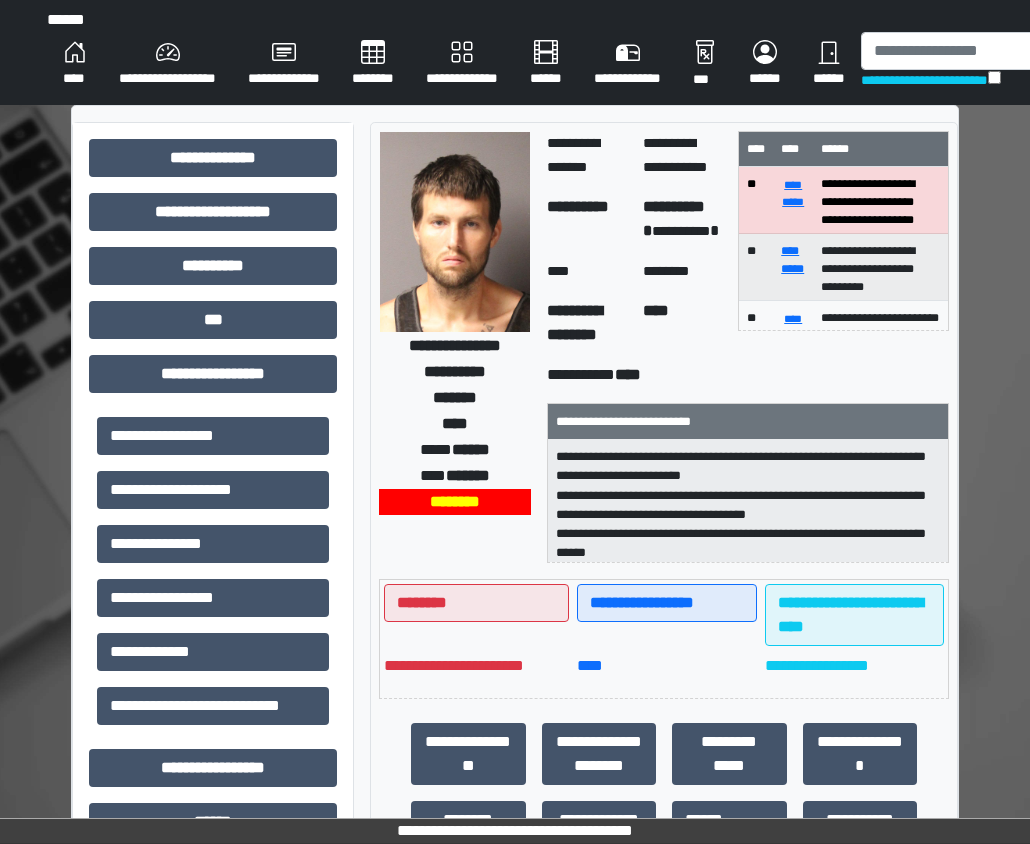 select on "****" 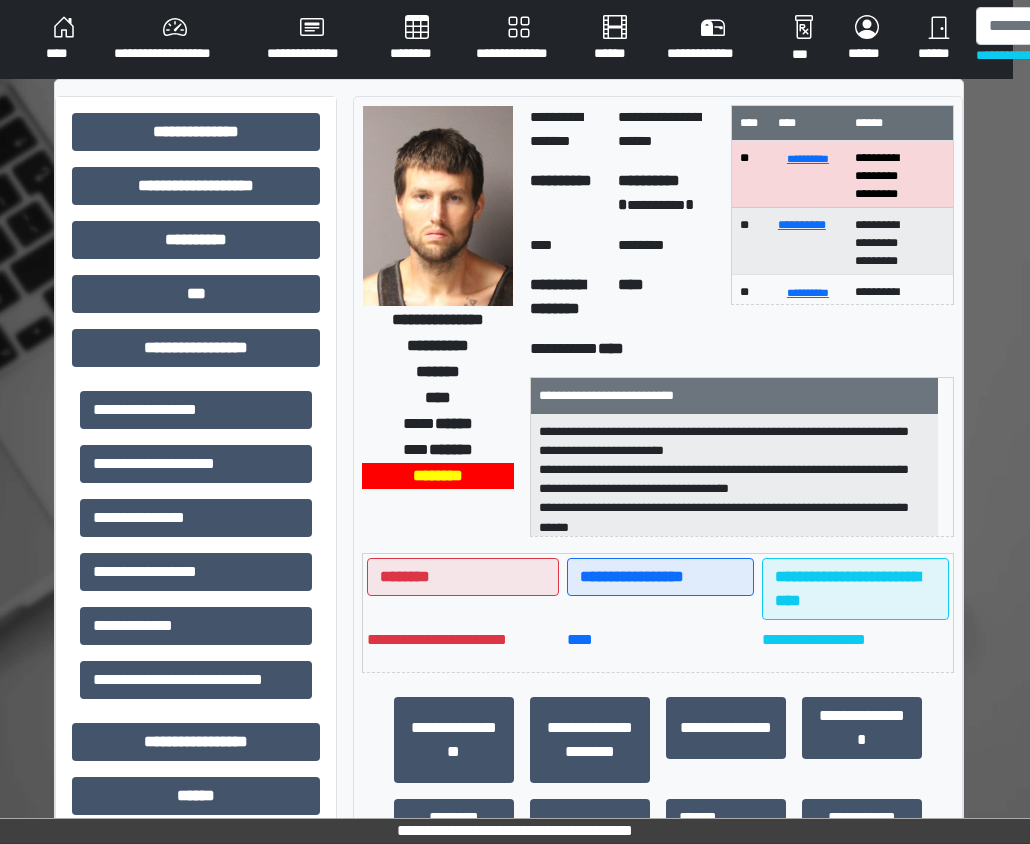 scroll, scrollTop: 0, scrollLeft: 17, axis: horizontal 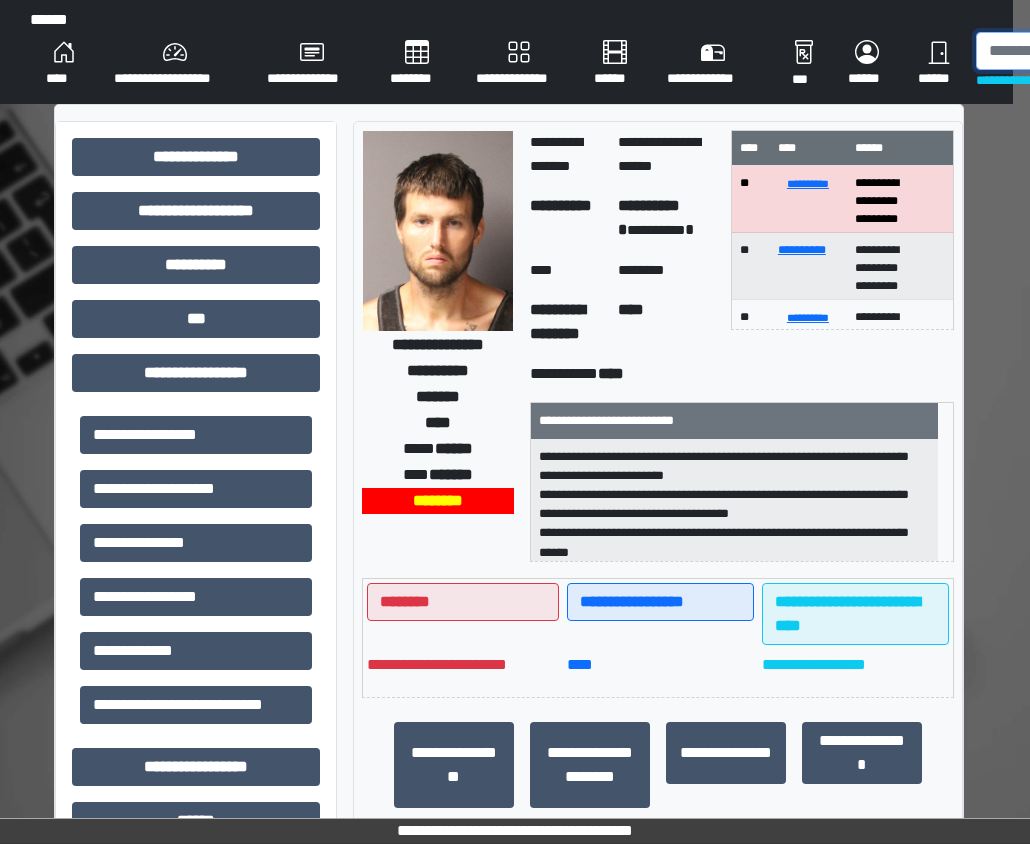 click at bounding box center [1079, 51] 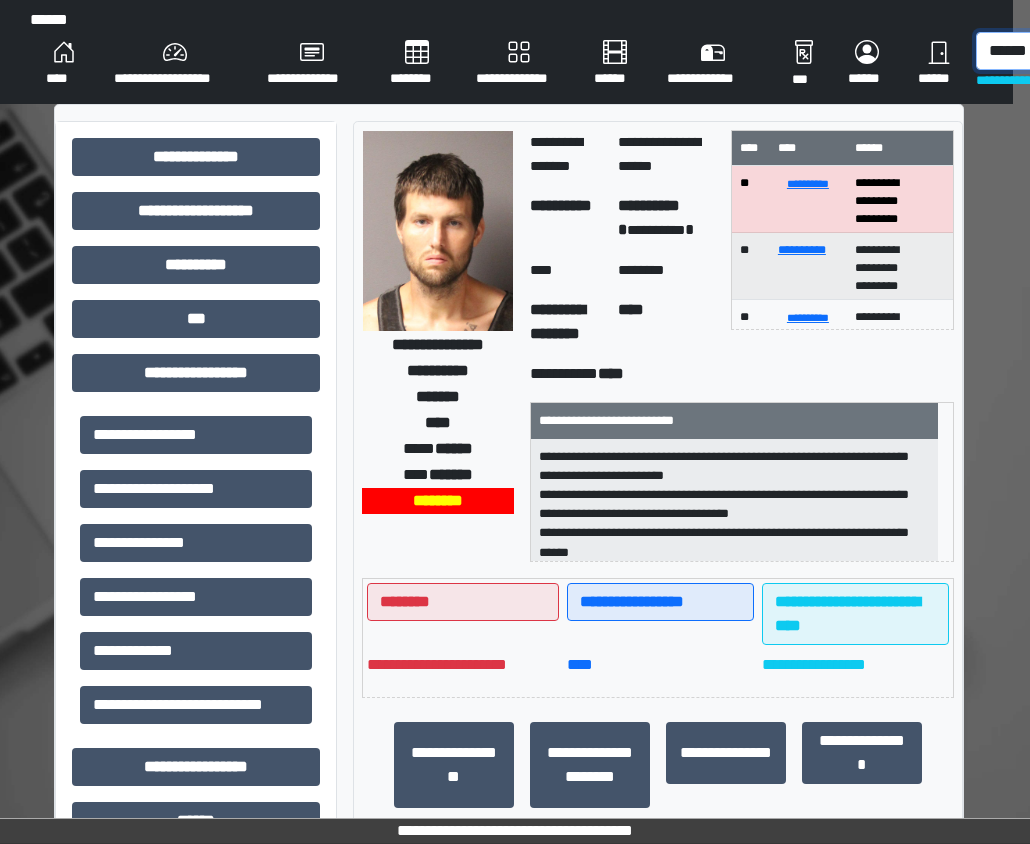 scroll, scrollTop: 0, scrollLeft: 19, axis: horizontal 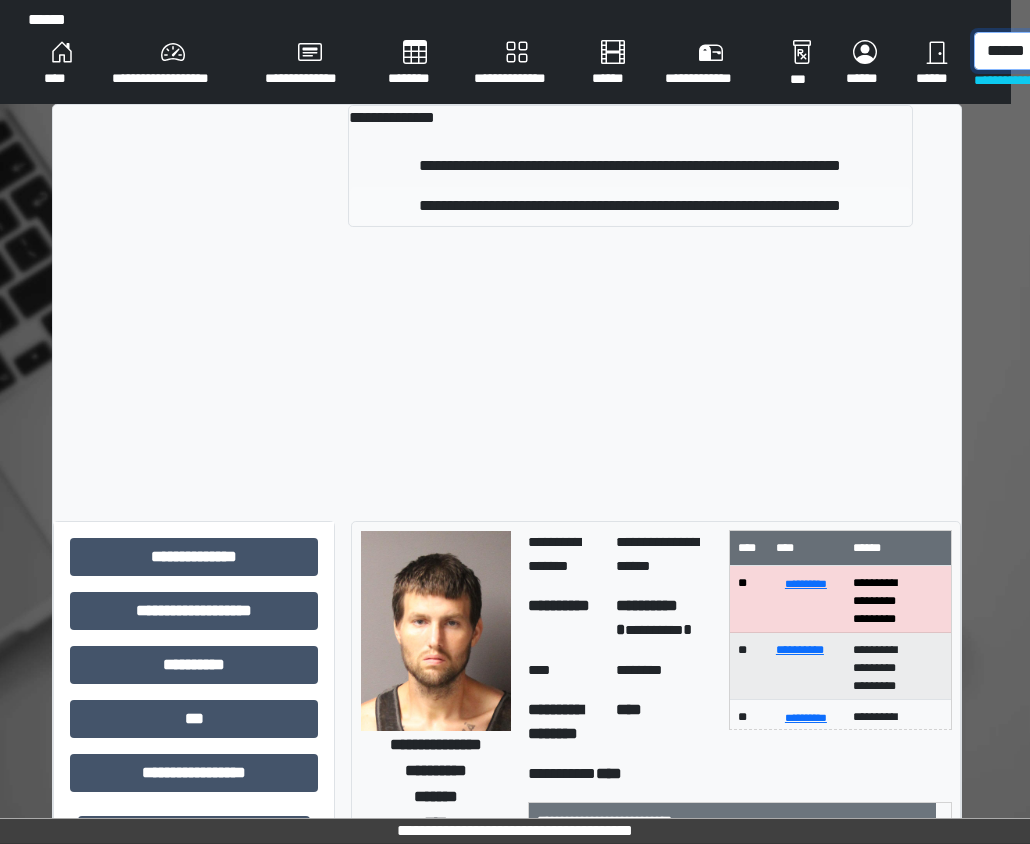 type on "******" 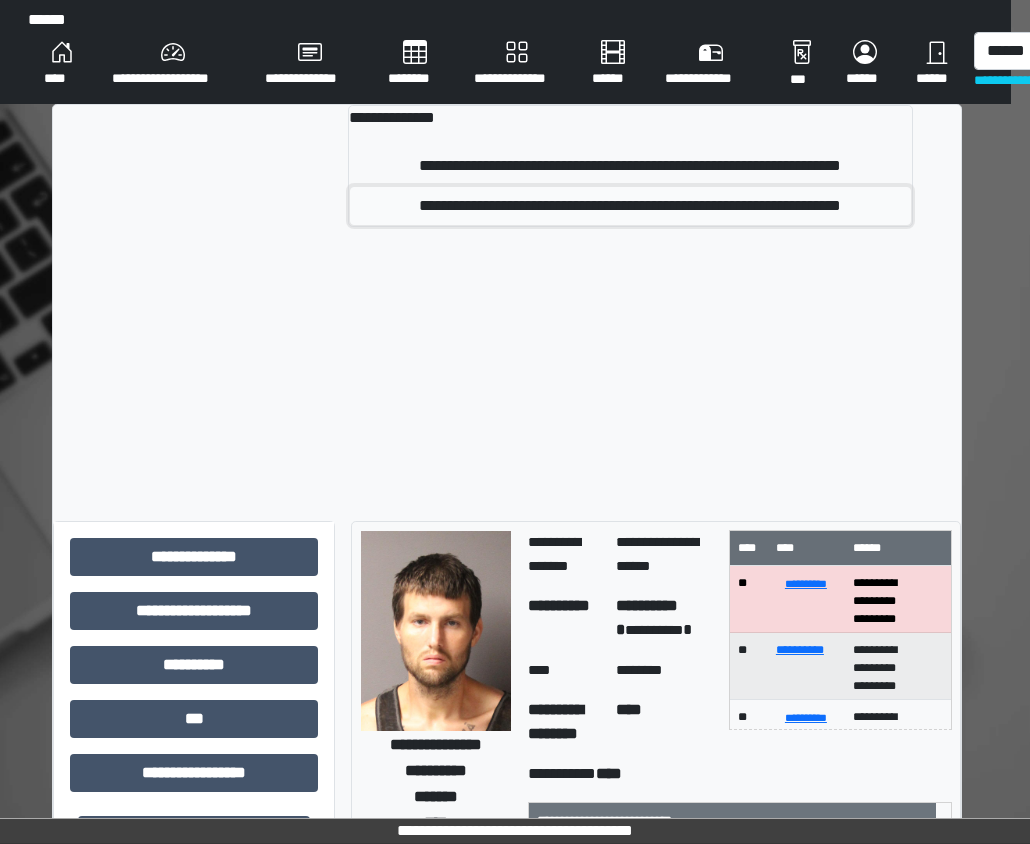 click on "**********" at bounding box center (630, 206) 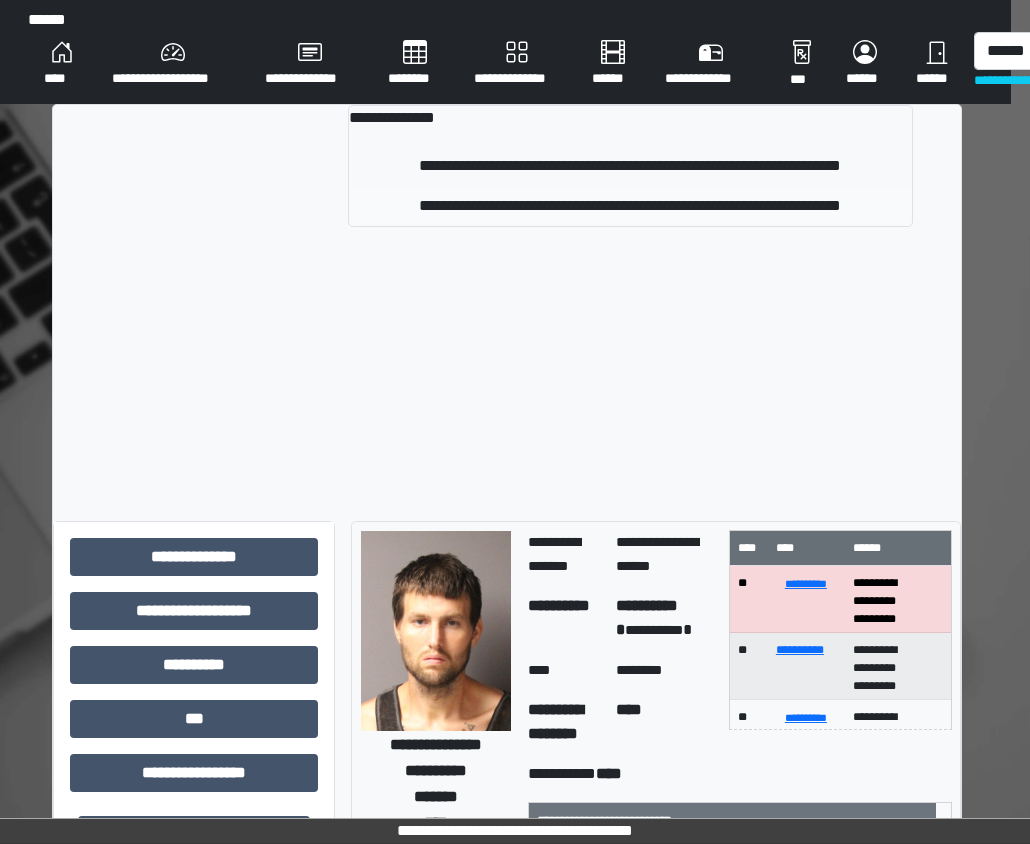 type 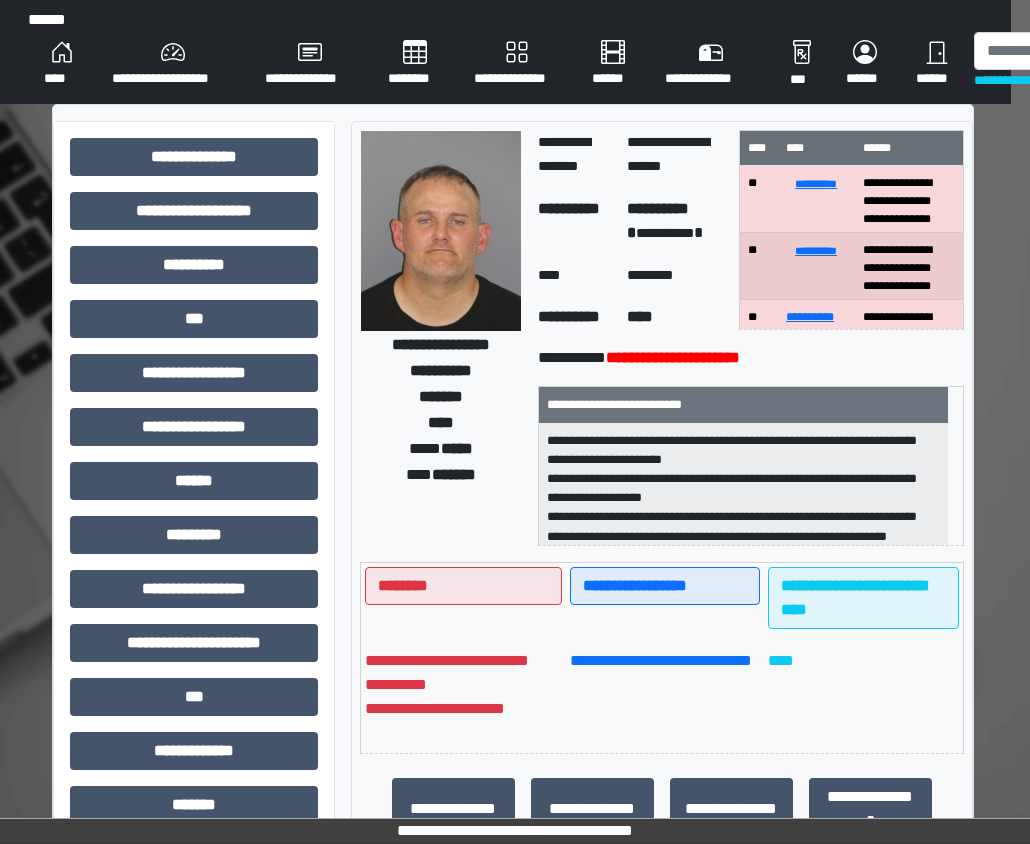 scroll, scrollTop: 2, scrollLeft: 0, axis: vertical 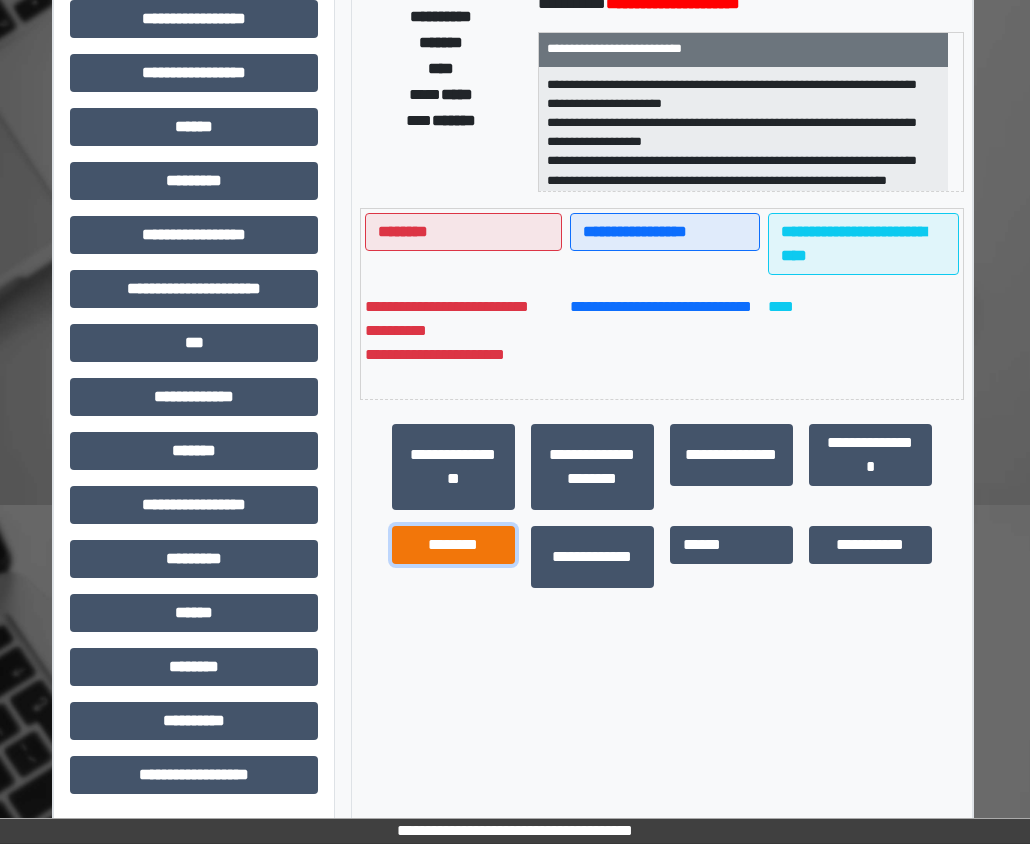 click on "********" at bounding box center [453, 545] 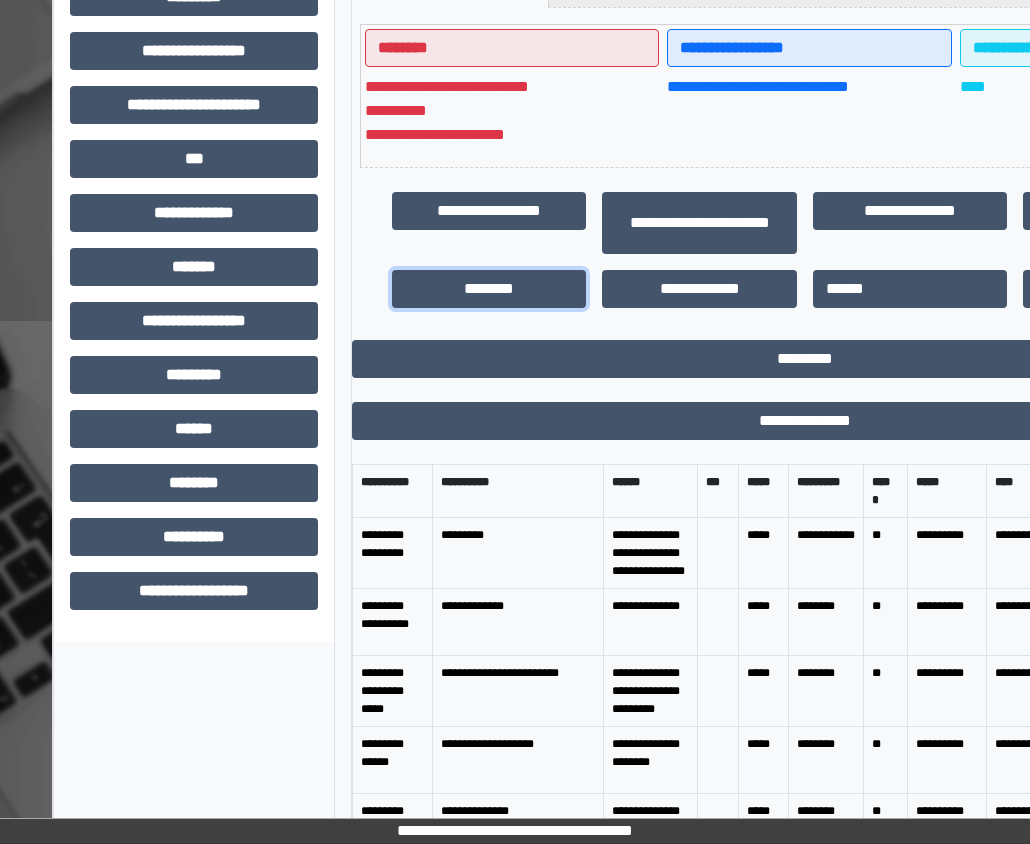 scroll, scrollTop: 656, scrollLeft: 19, axis: both 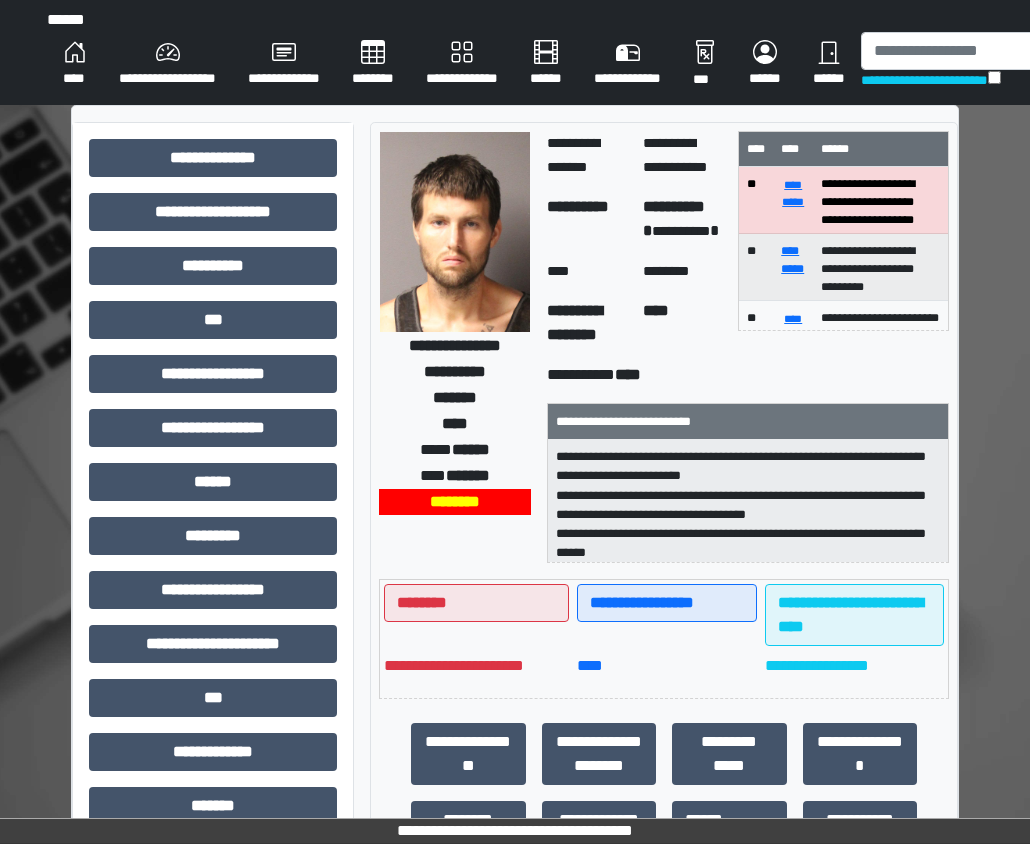 select on "*" 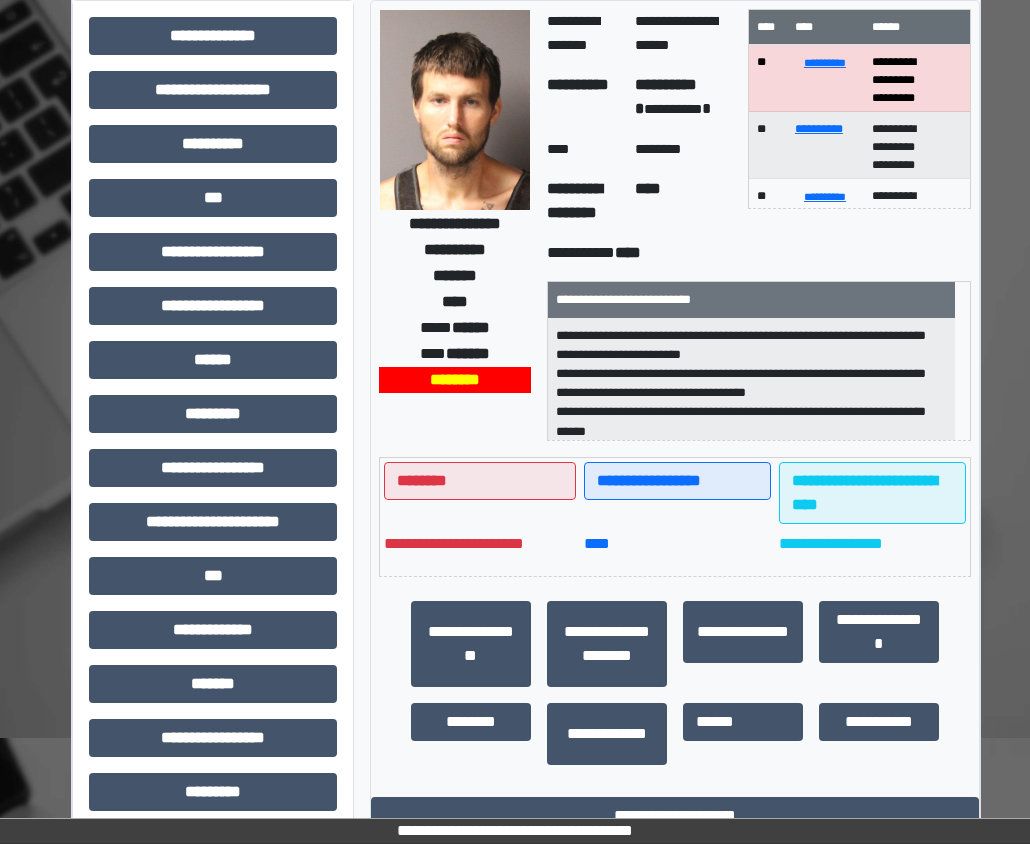 scroll, scrollTop: 0, scrollLeft: 0, axis: both 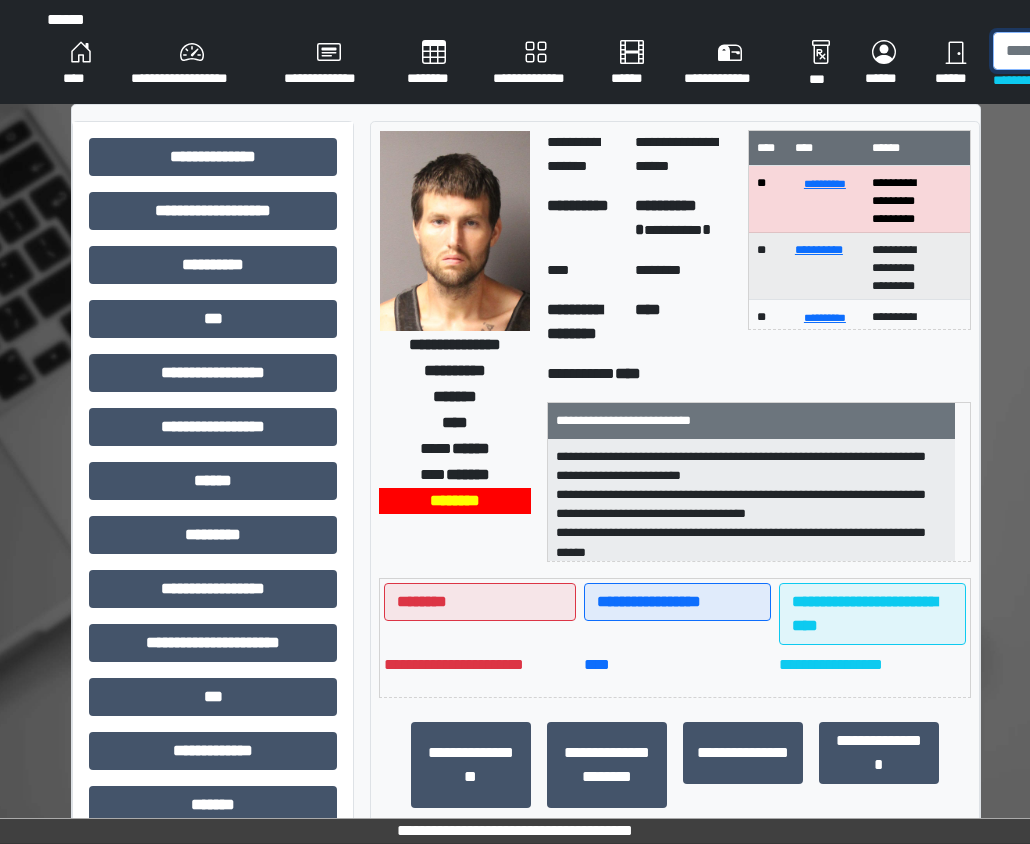 click at bounding box center [1096, 51] 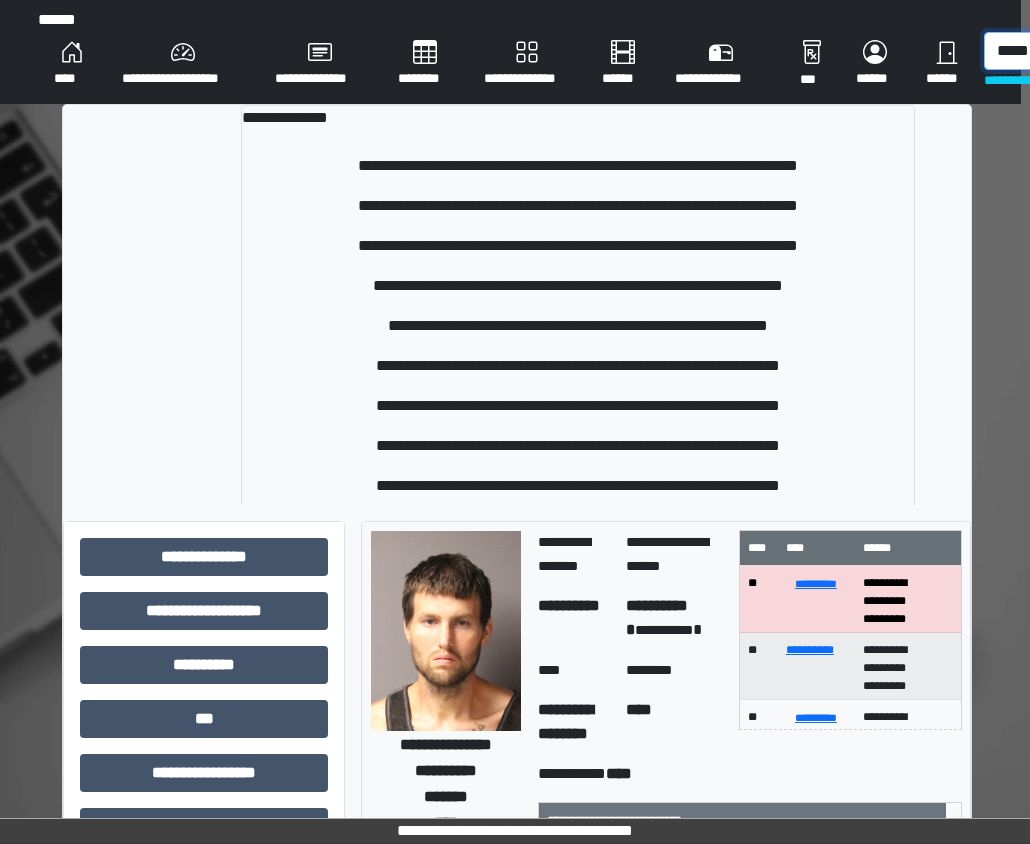 scroll, scrollTop: 0, scrollLeft: 16, axis: horizontal 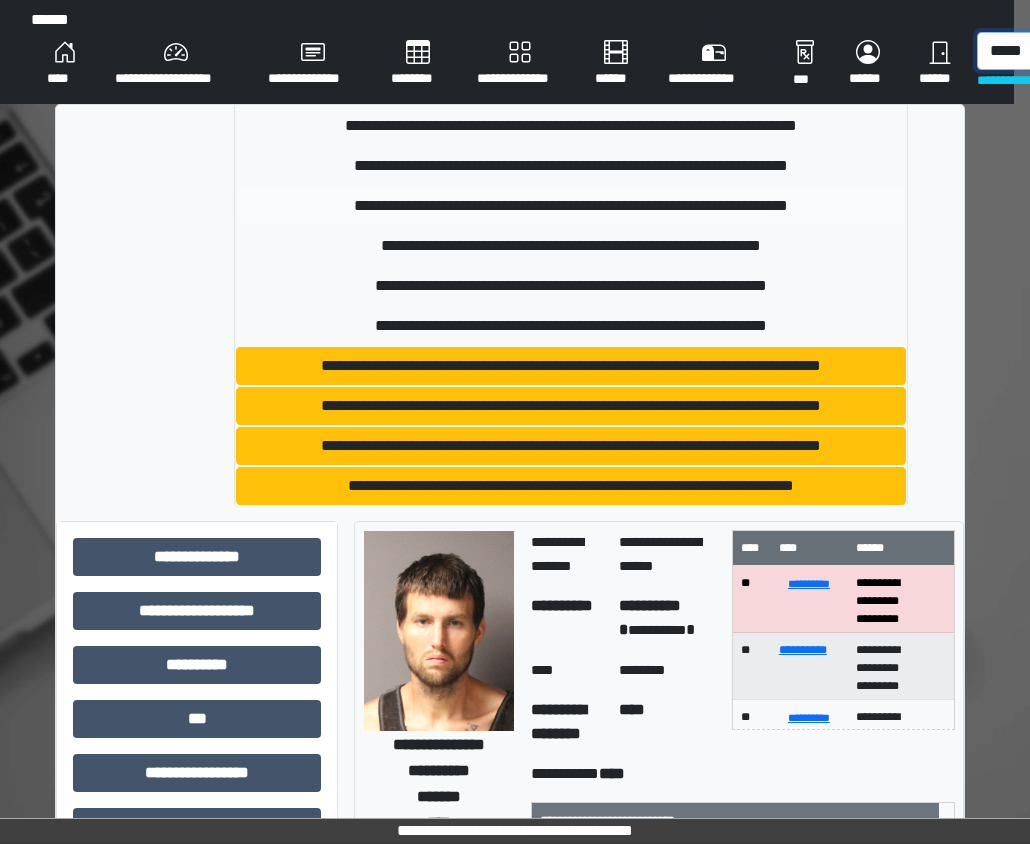 type on "*****" 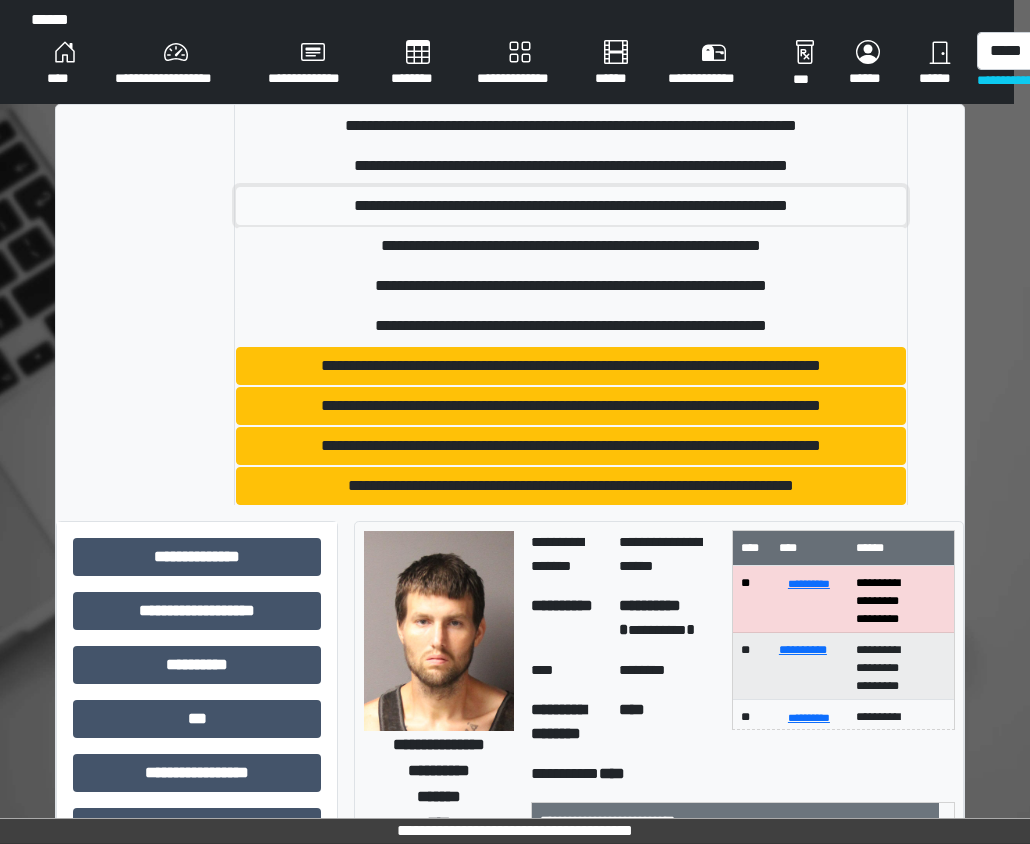 click on "**********" at bounding box center [571, 206] 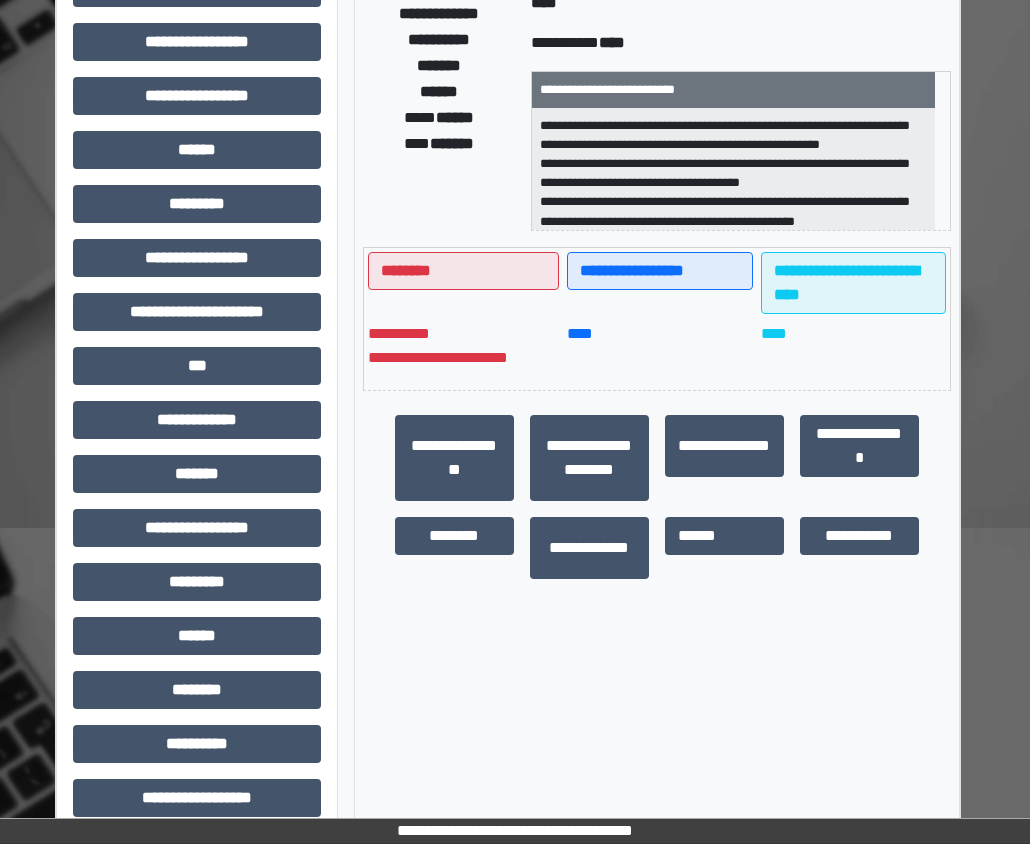 scroll, scrollTop: 354, scrollLeft: 16, axis: both 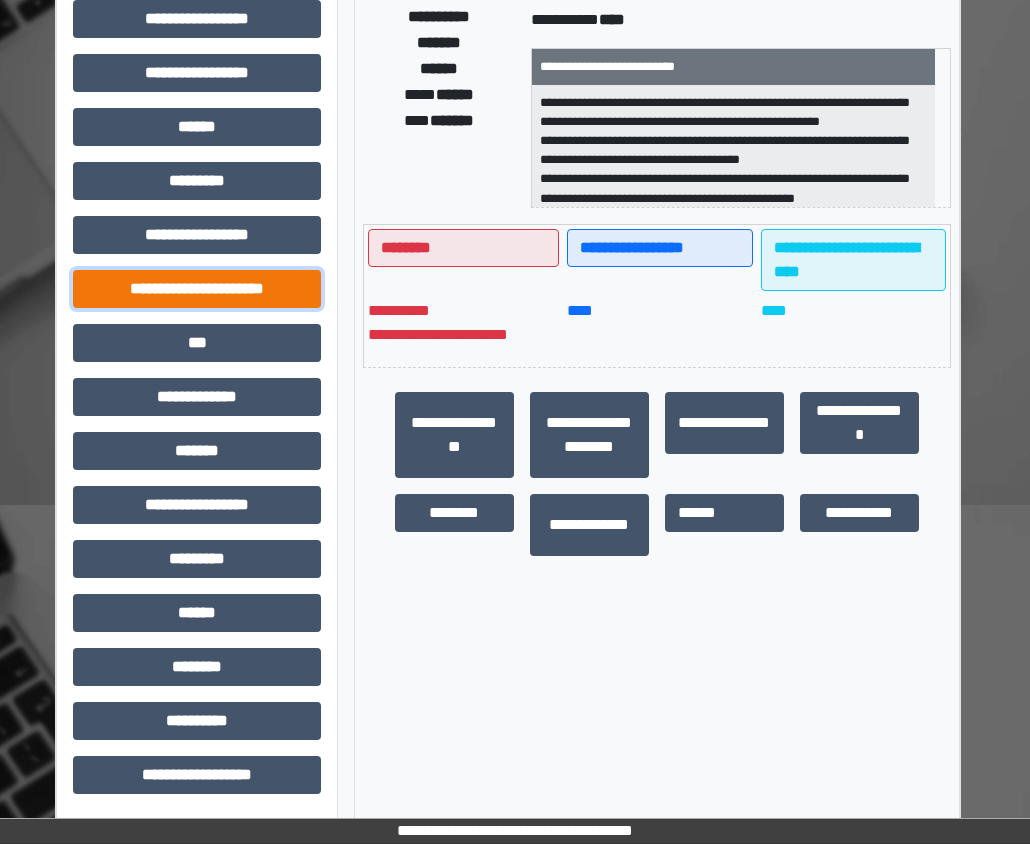 click on "**********" at bounding box center (197, 289) 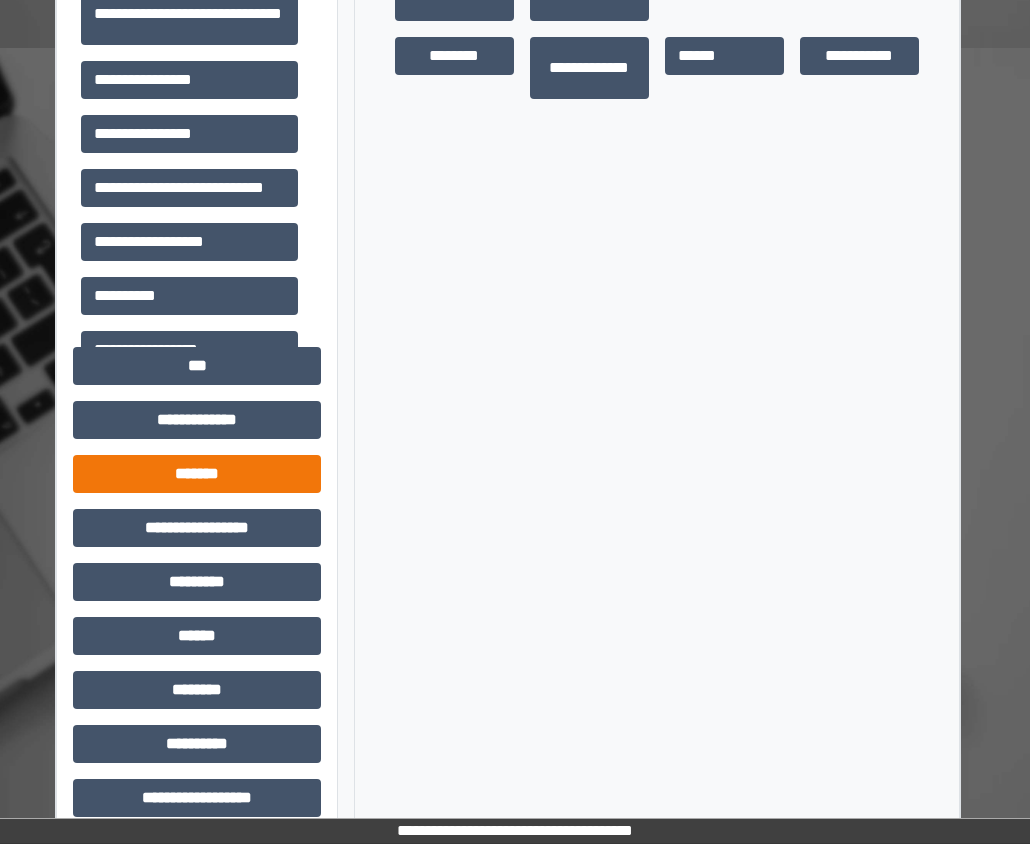 scroll, scrollTop: 834, scrollLeft: 16, axis: both 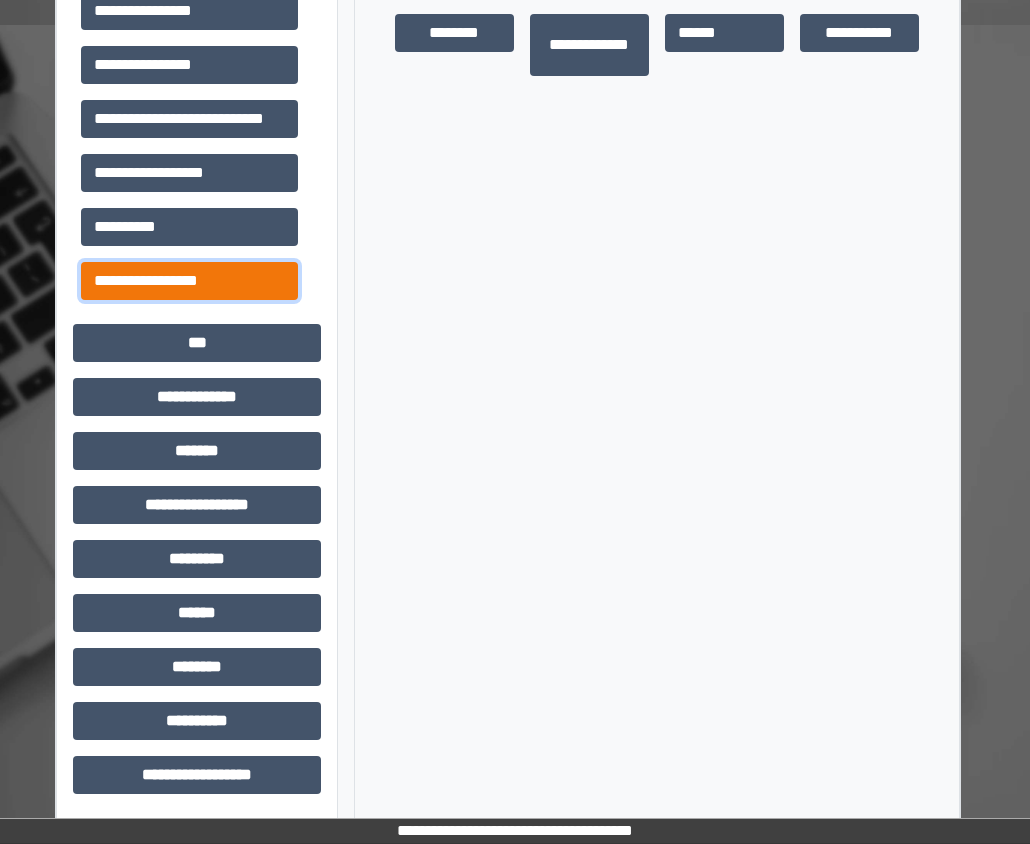 click on "**********" at bounding box center [189, 281] 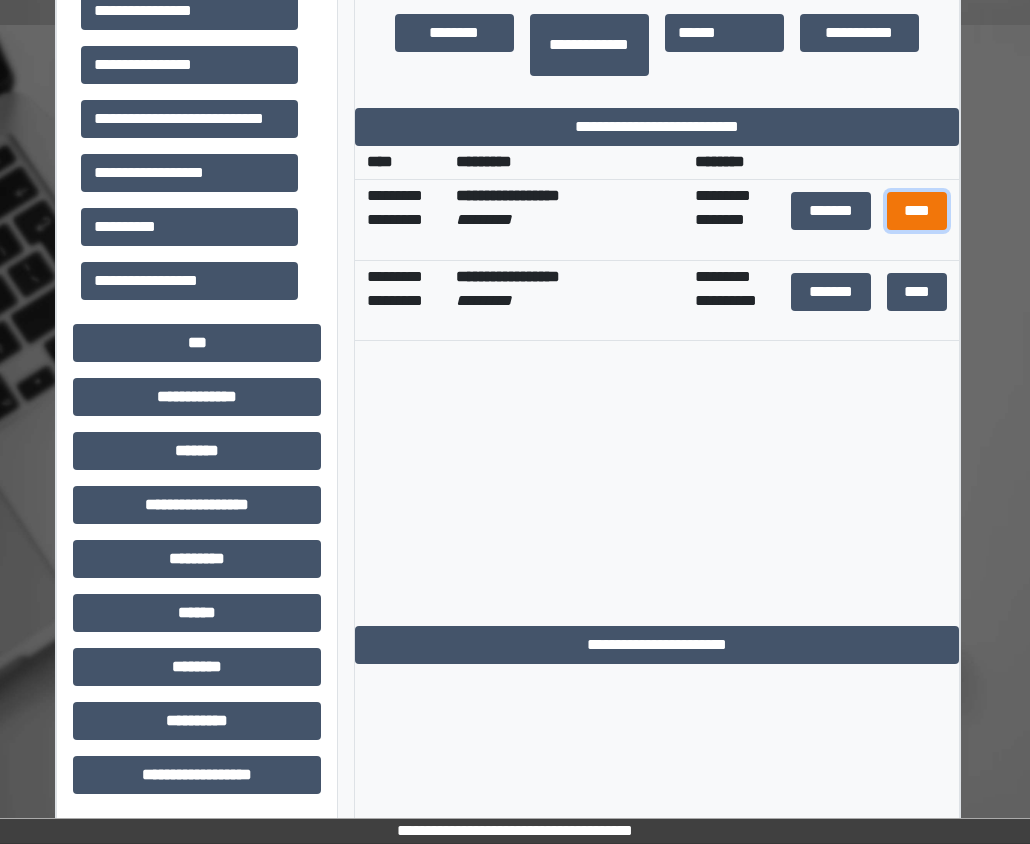 click on "****" at bounding box center [917, 211] 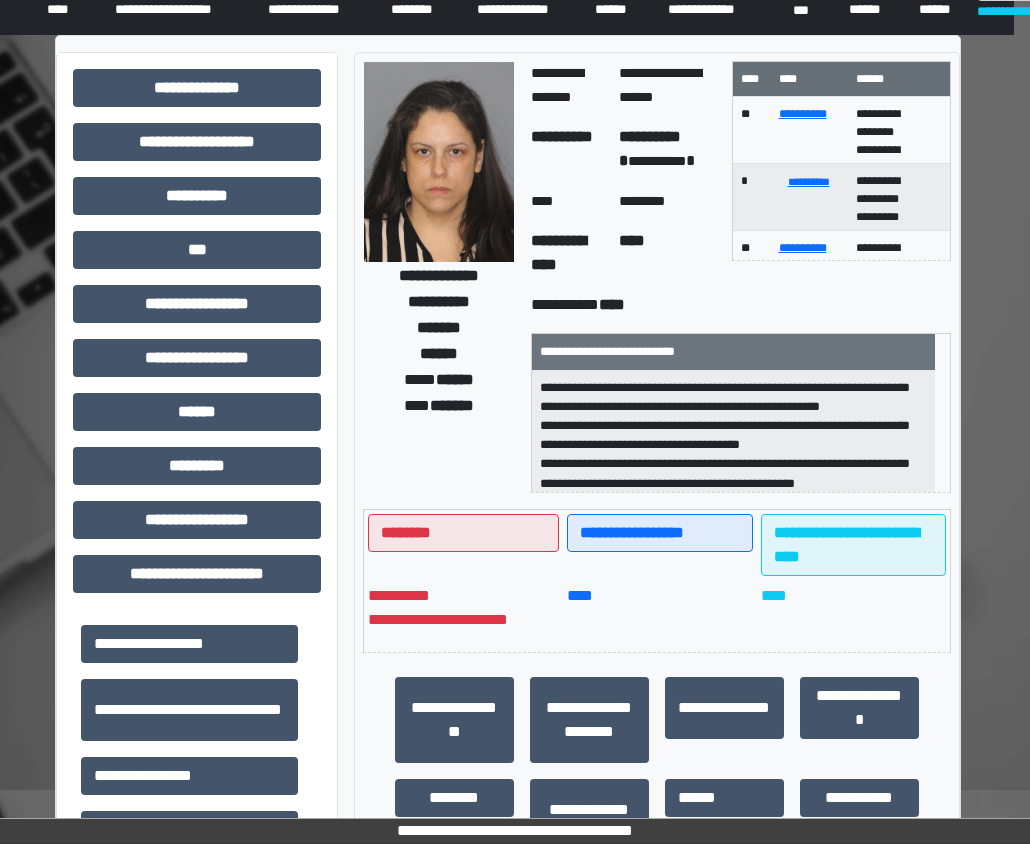 scroll, scrollTop: 0, scrollLeft: 16, axis: horizontal 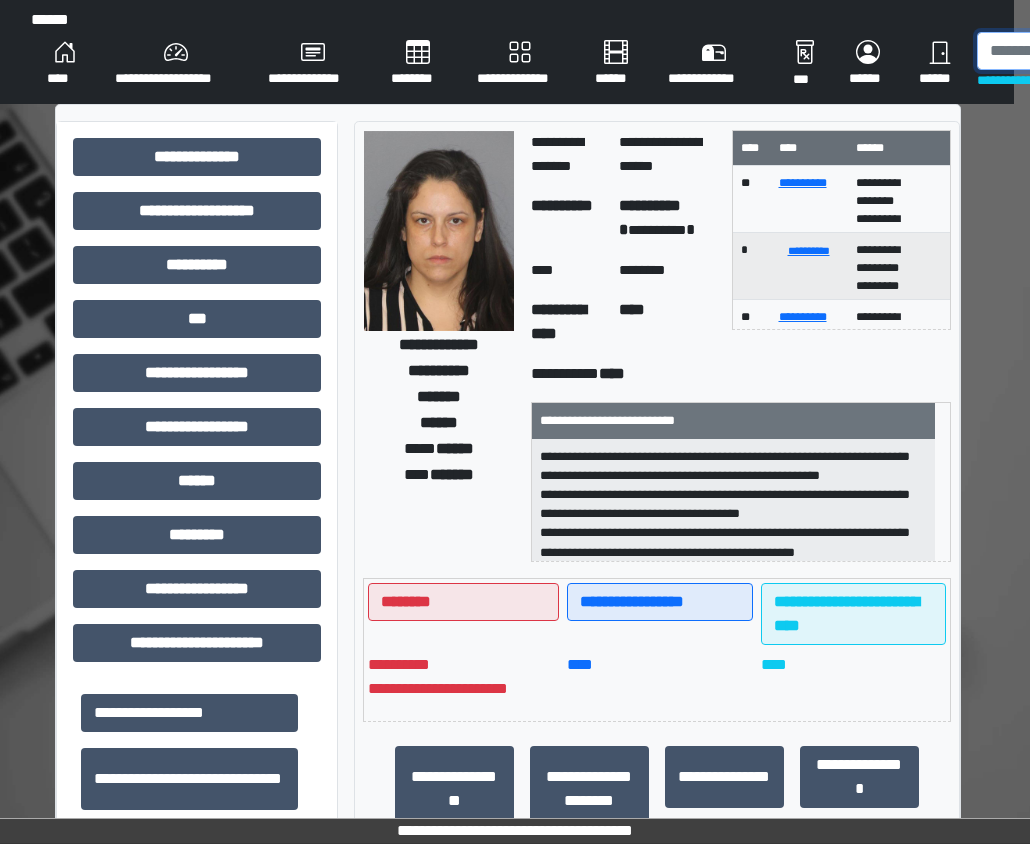 click at bounding box center [1080, 51] 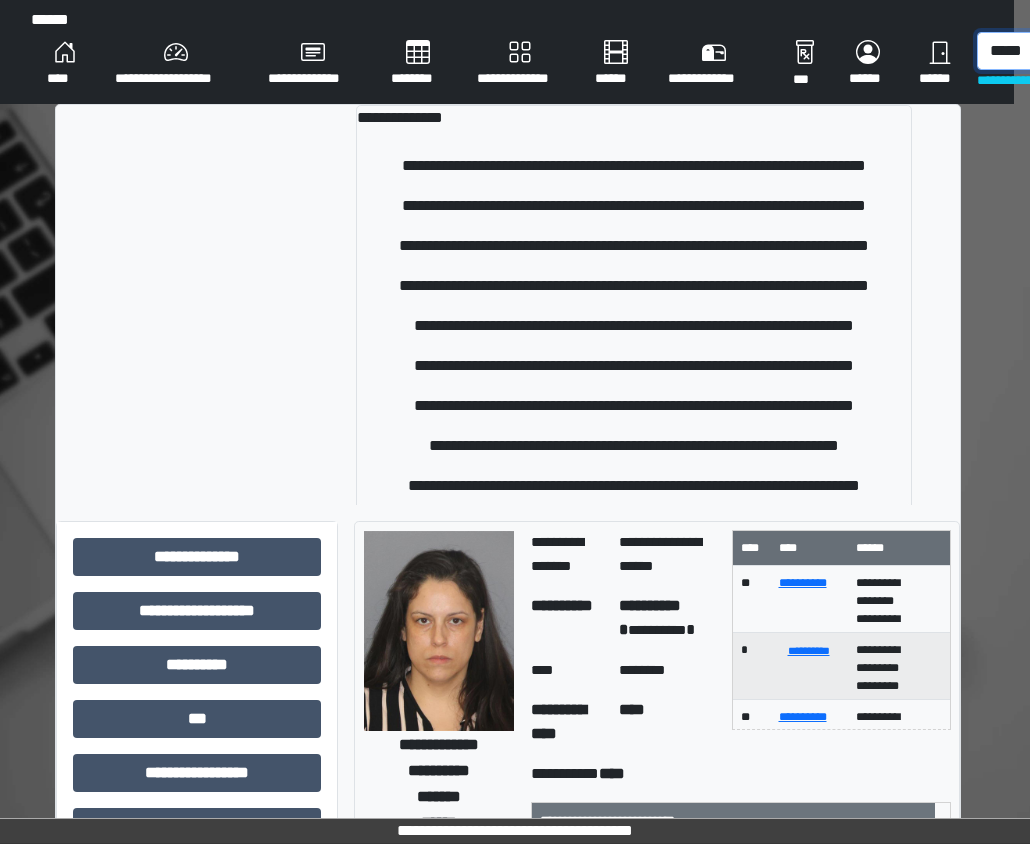 scroll, scrollTop: 0, scrollLeft: 24, axis: horizontal 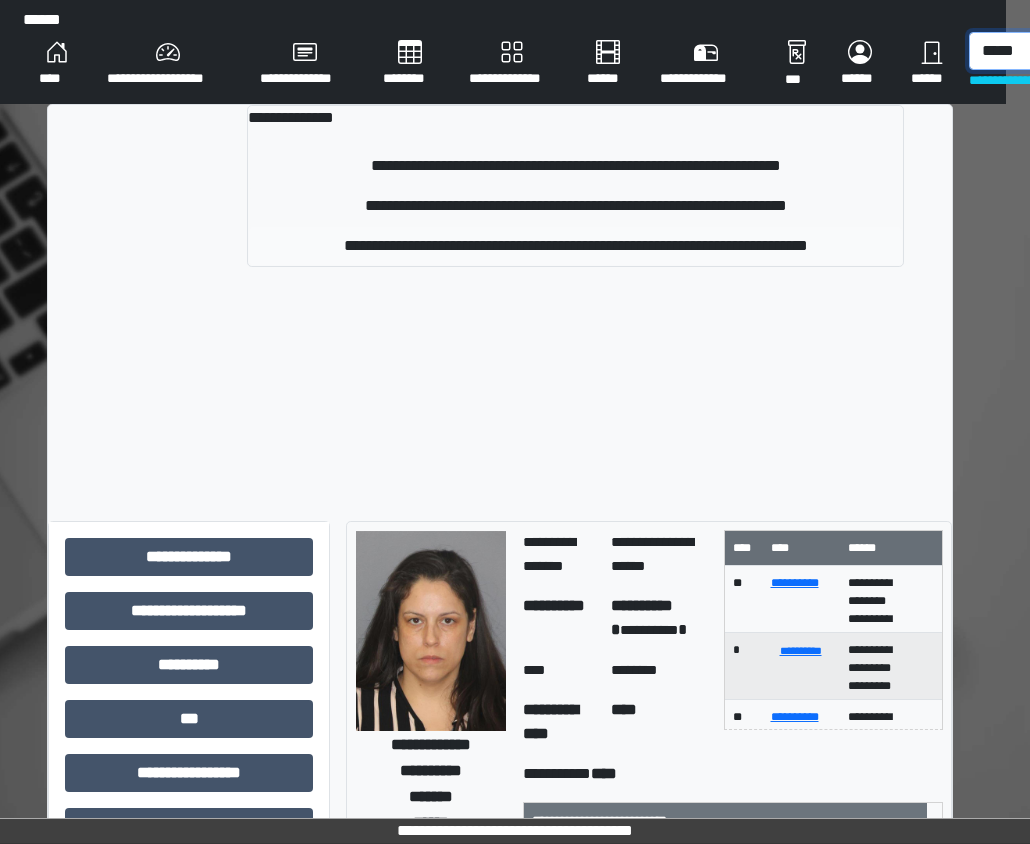 type on "*****" 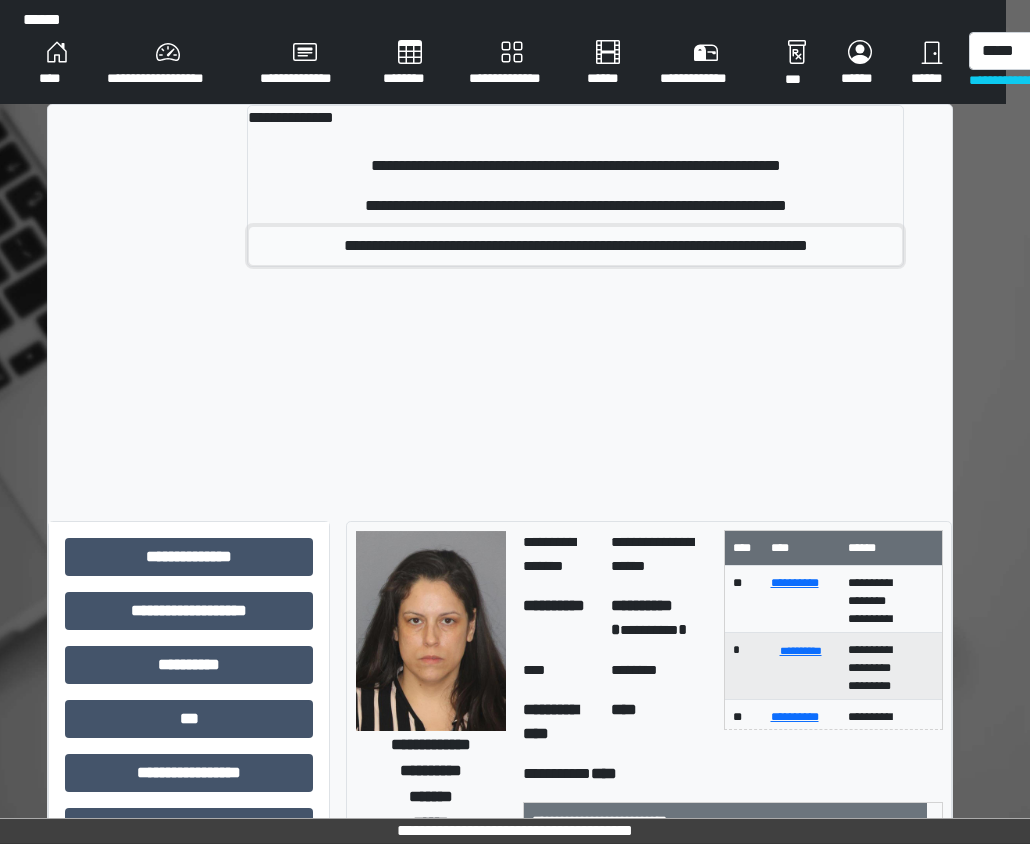click on "**********" at bounding box center [575, 246] 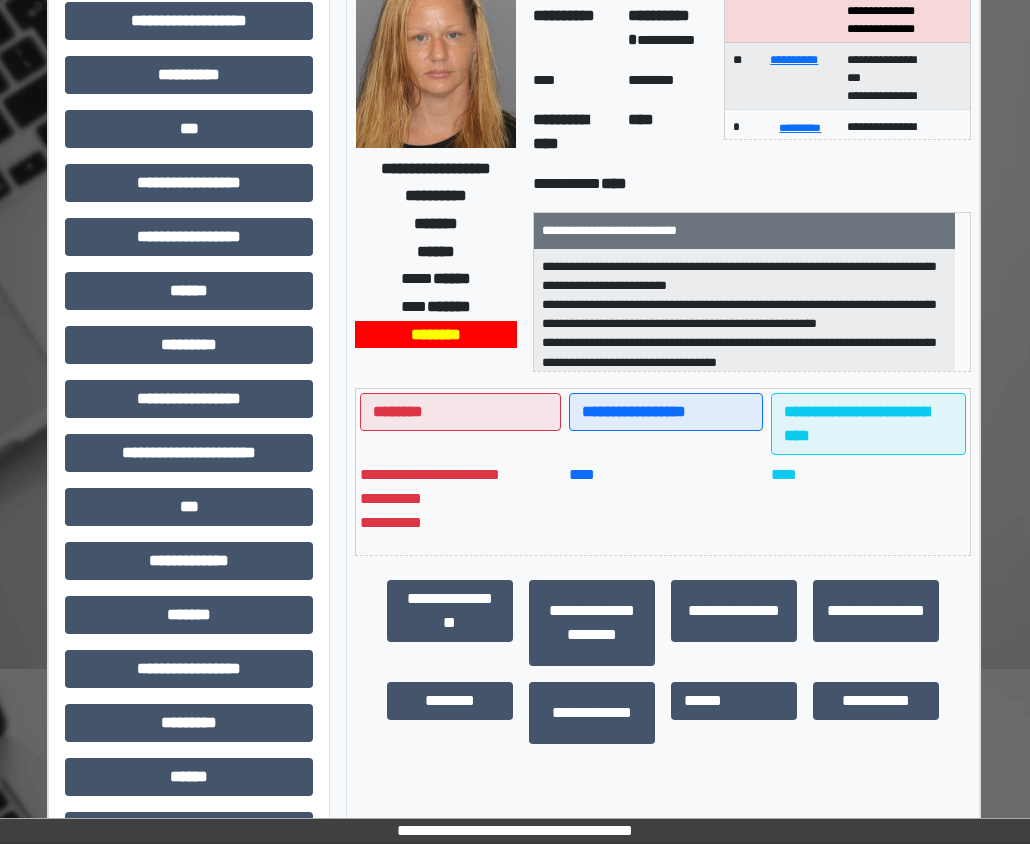 scroll, scrollTop: 354, scrollLeft: 24, axis: both 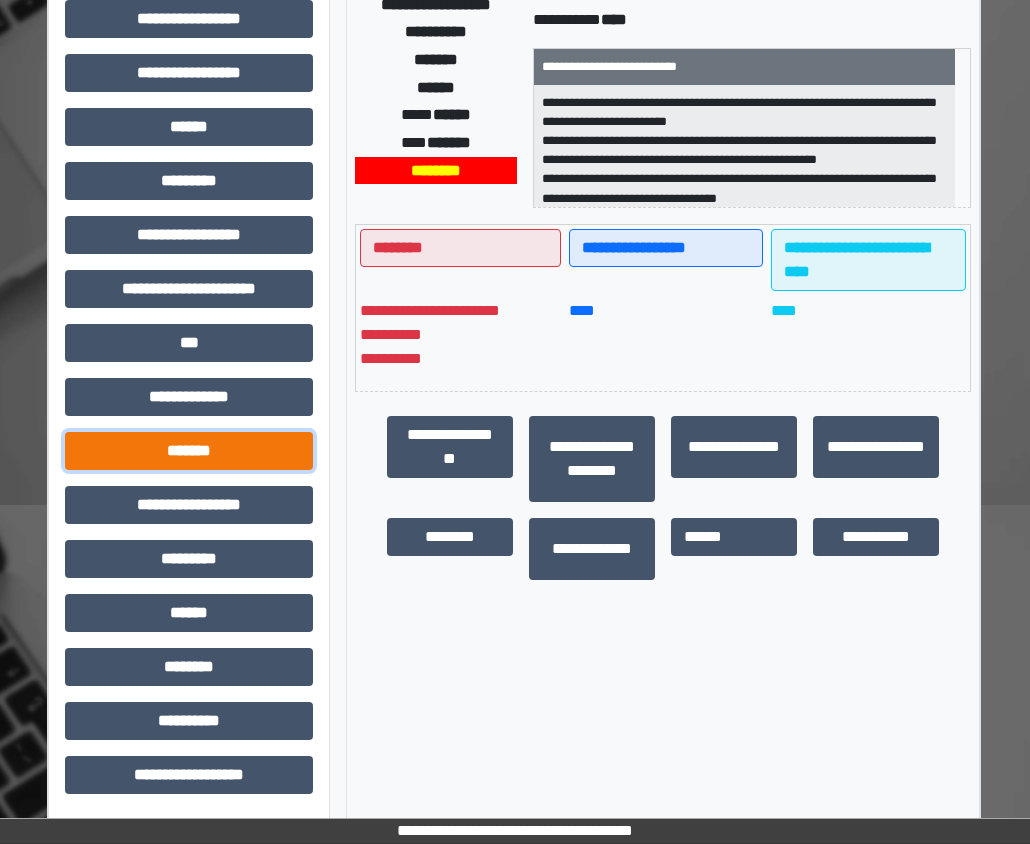 click on "*******" at bounding box center (189, 451) 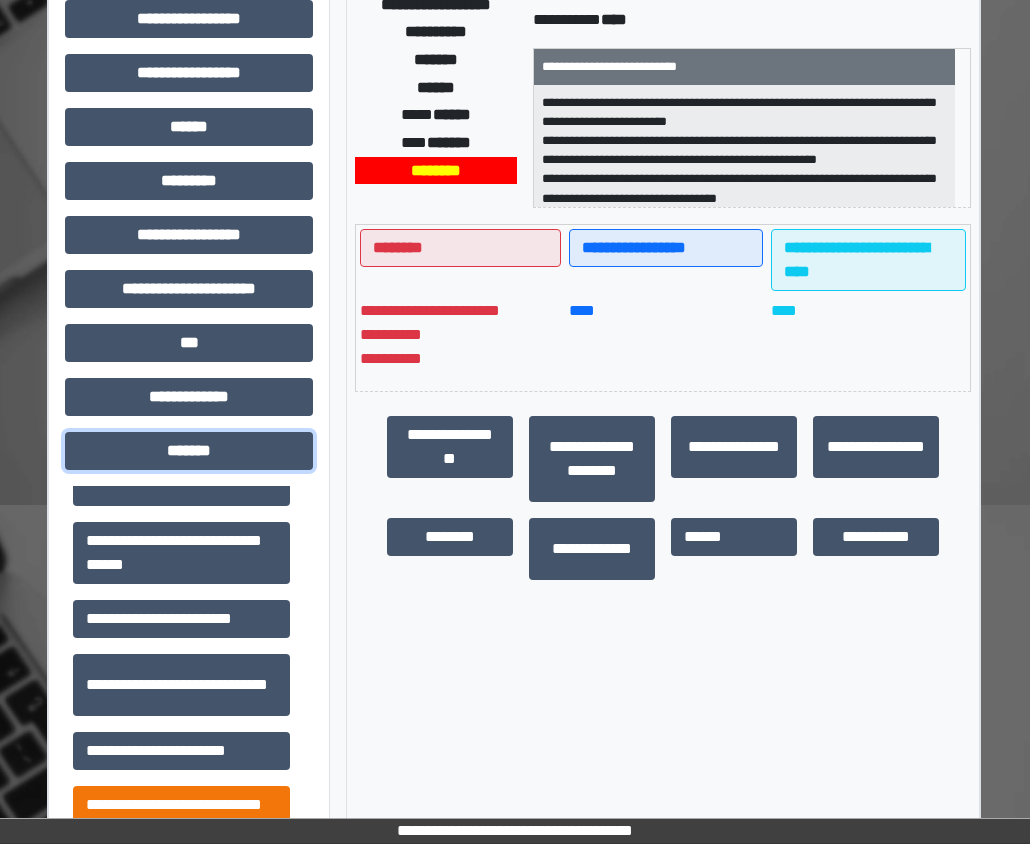 scroll, scrollTop: 922, scrollLeft: 0, axis: vertical 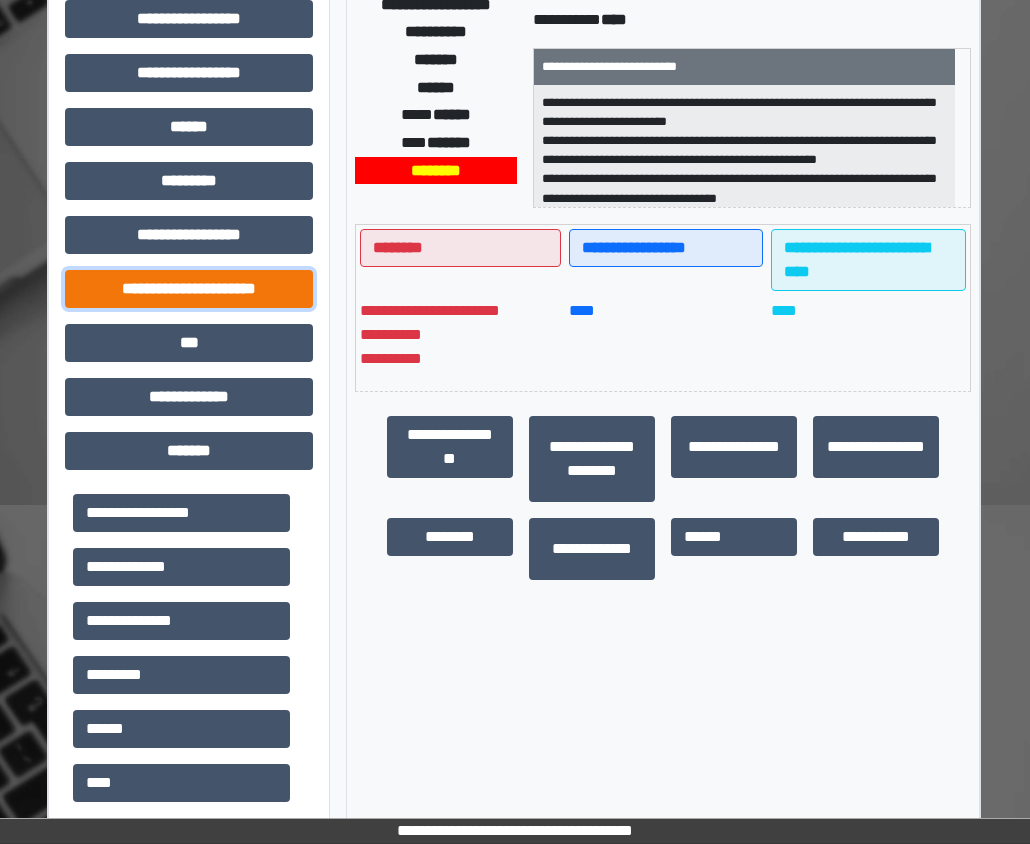 drag, startPoint x: 198, startPoint y: 277, endPoint x: 195, endPoint y: 291, distance: 14.3178215 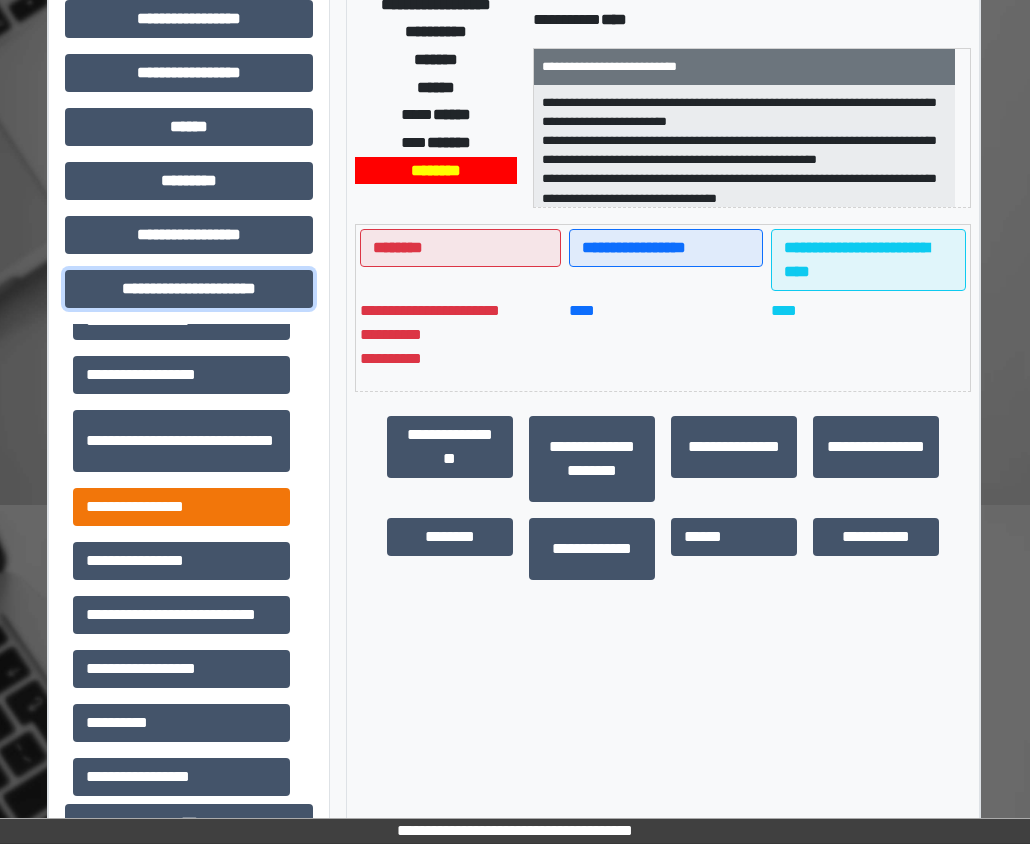 scroll, scrollTop: 46, scrollLeft: 0, axis: vertical 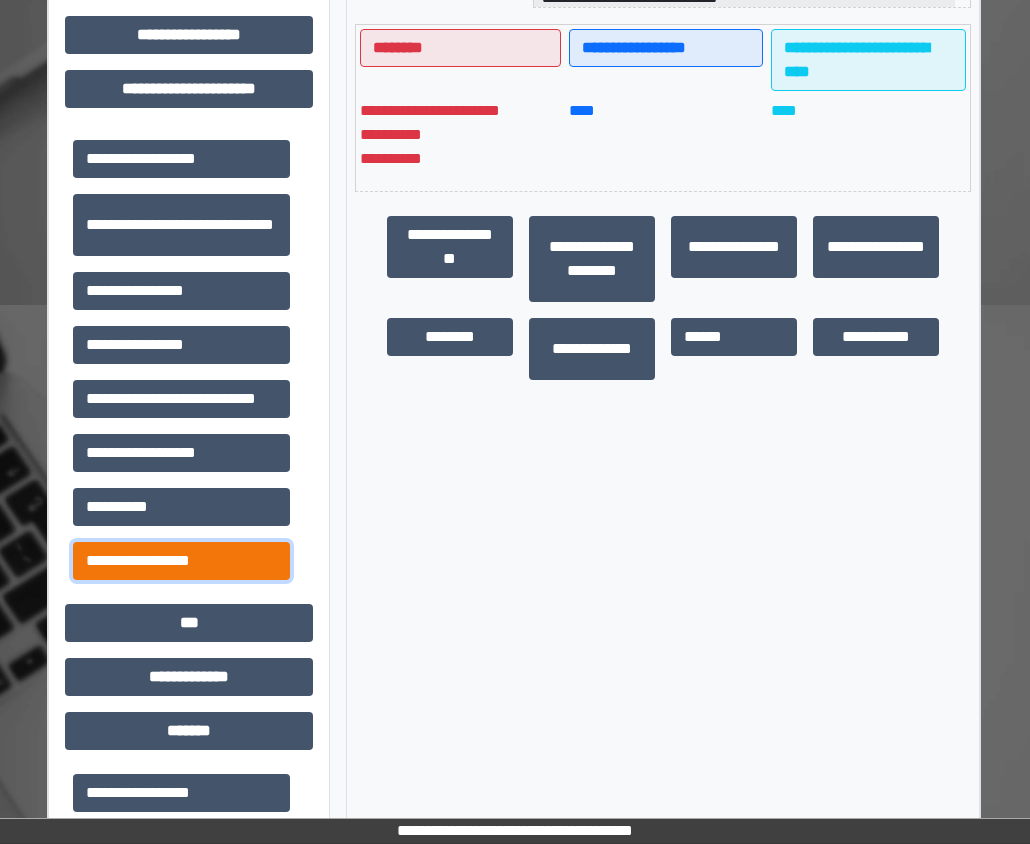 click on "**********" at bounding box center (181, 561) 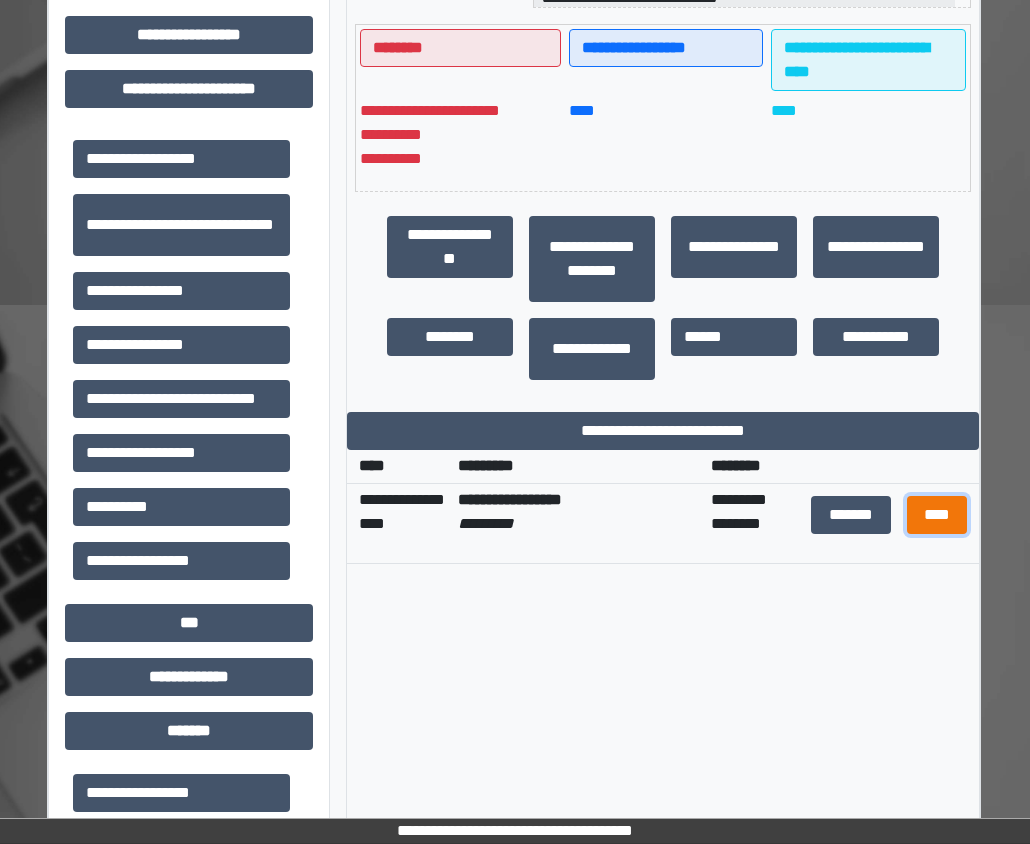 click on "****" at bounding box center [937, 515] 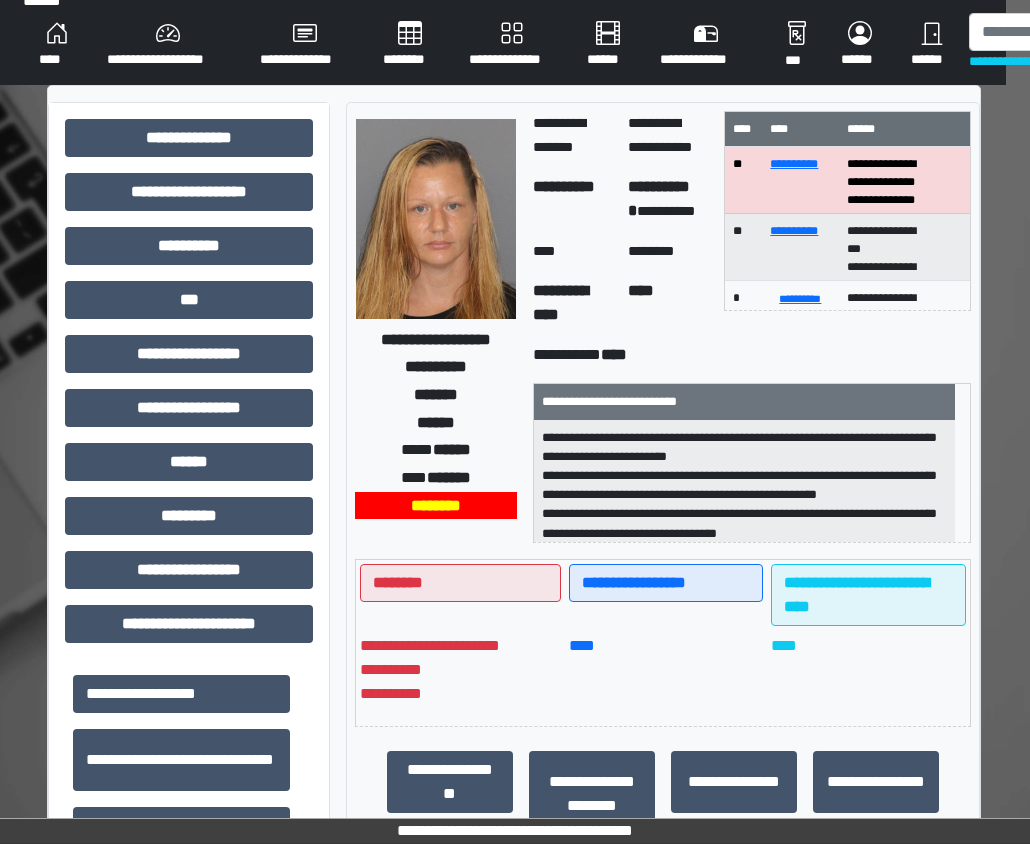scroll, scrollTop: 0, scrollLeft: 24, axis: horizontal 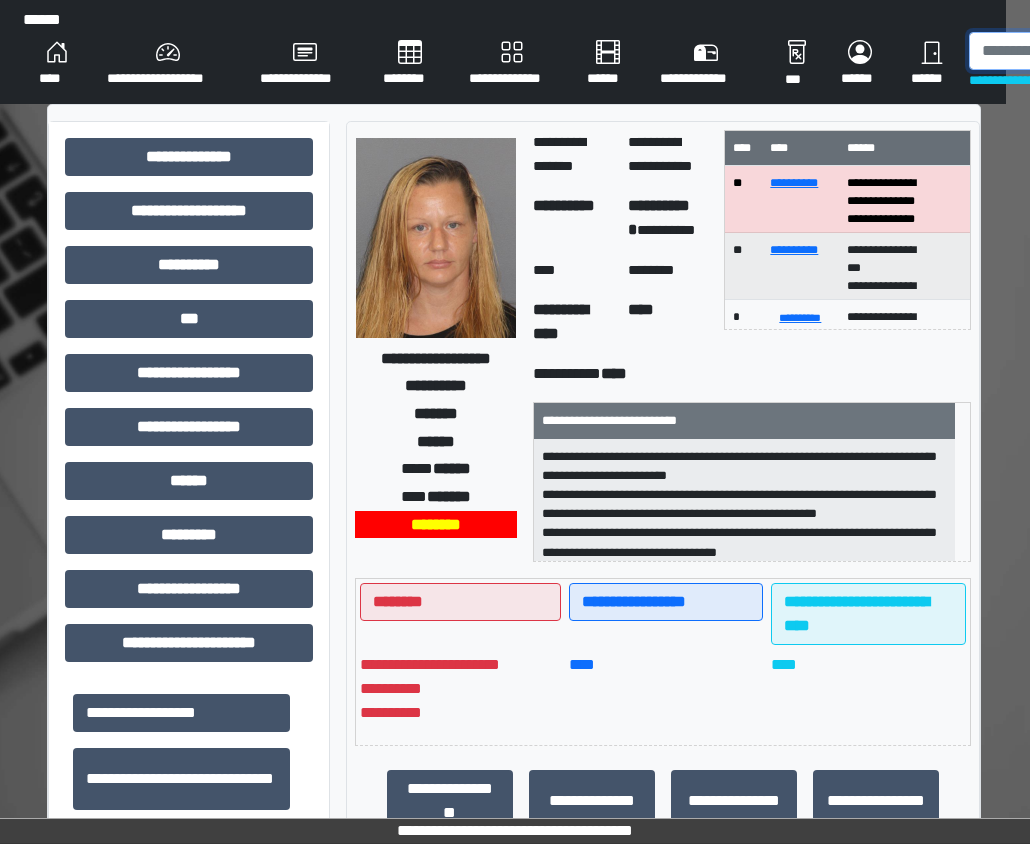click at bounding box center [1072, 51] 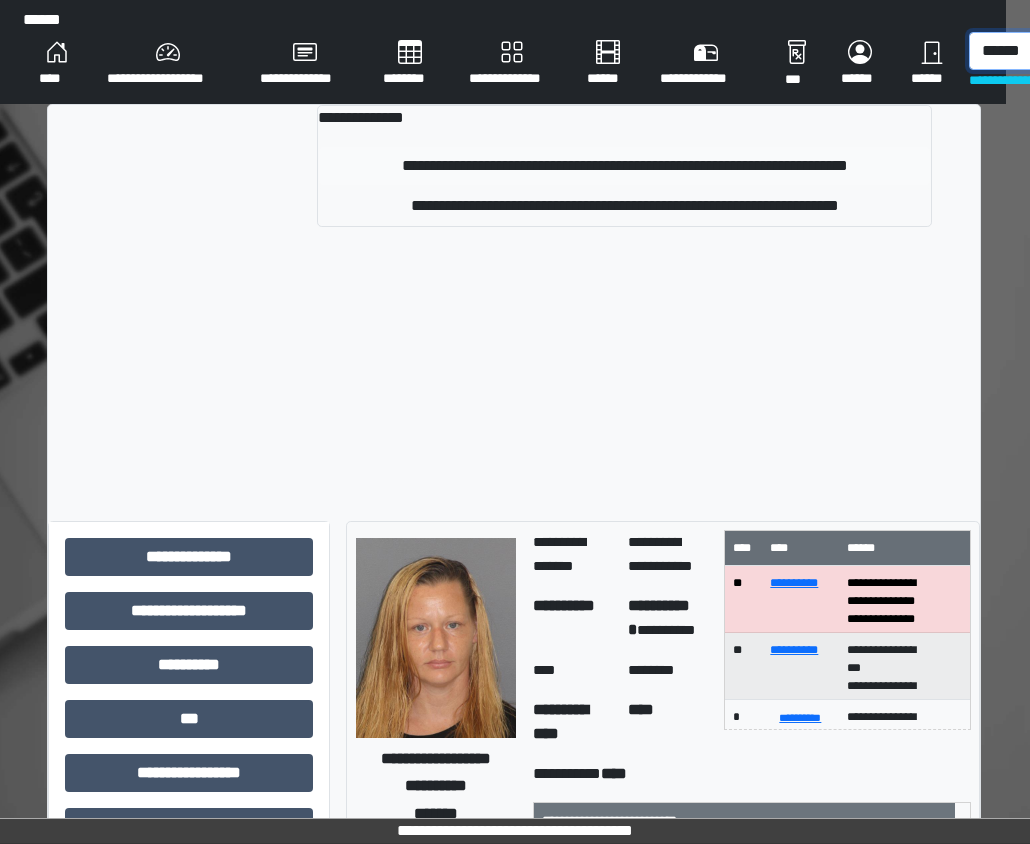 type on "******" 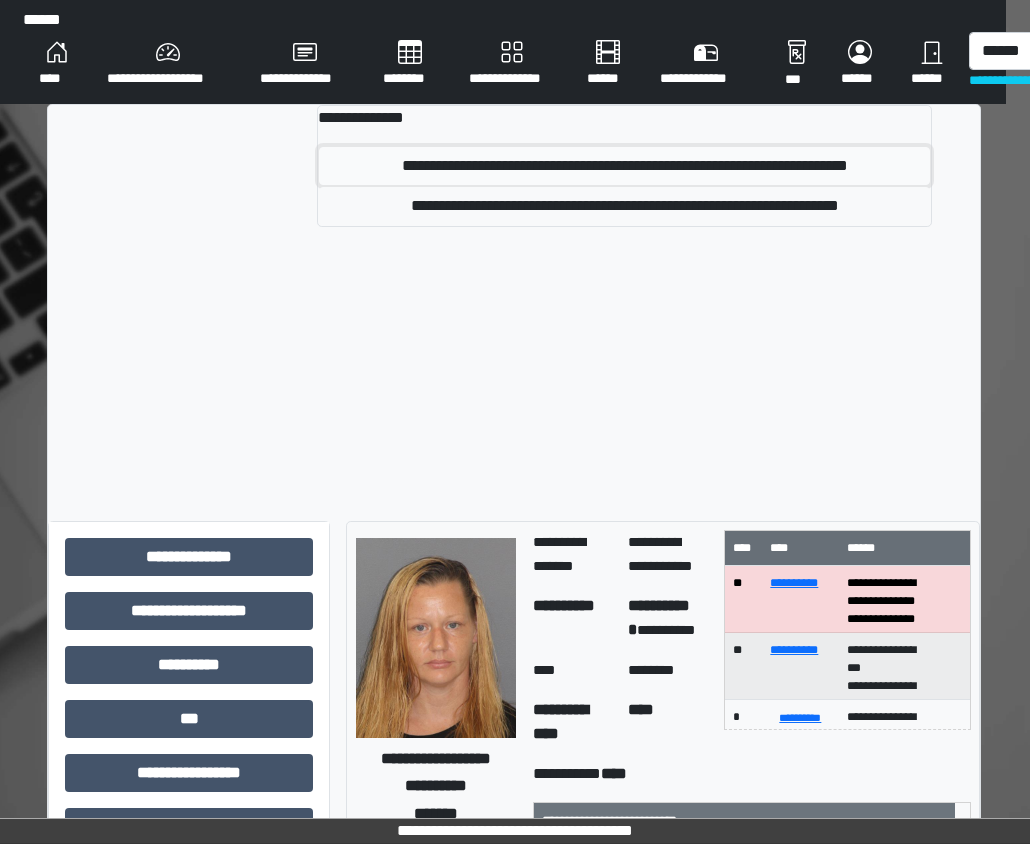 click on "**********" at bounding box center (624, 166) 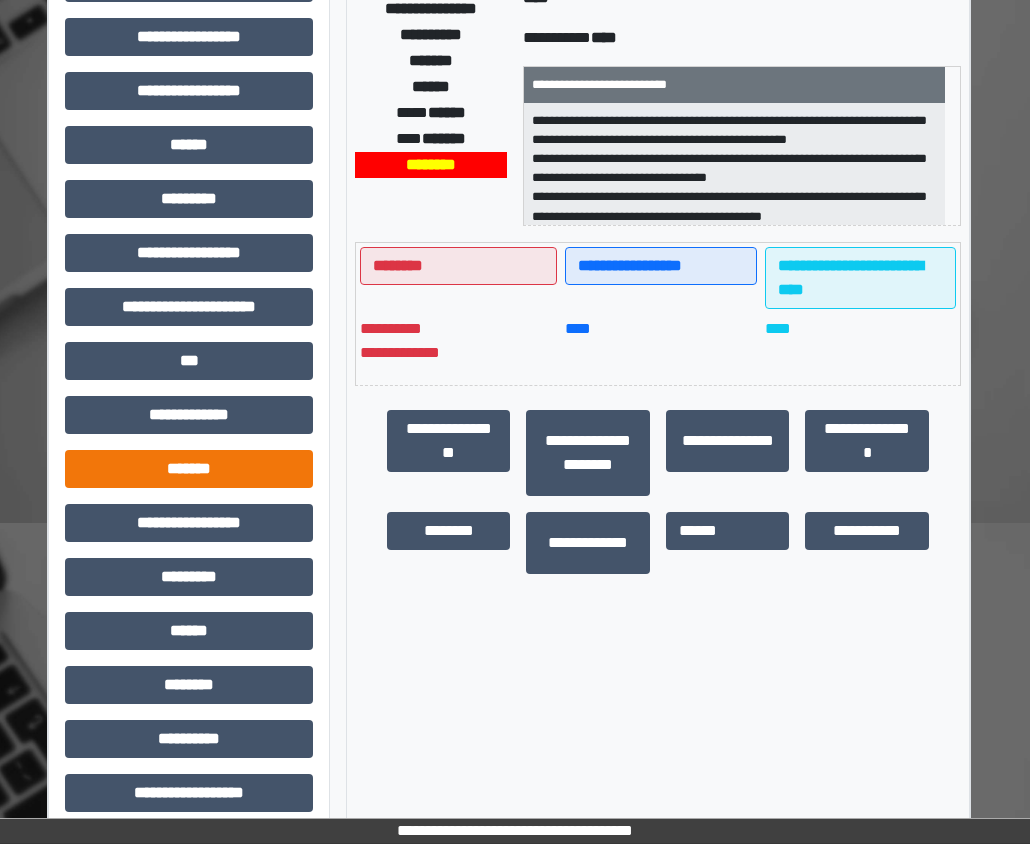scroll, scrollTop: 354, scrollLeft: 24, axis: both 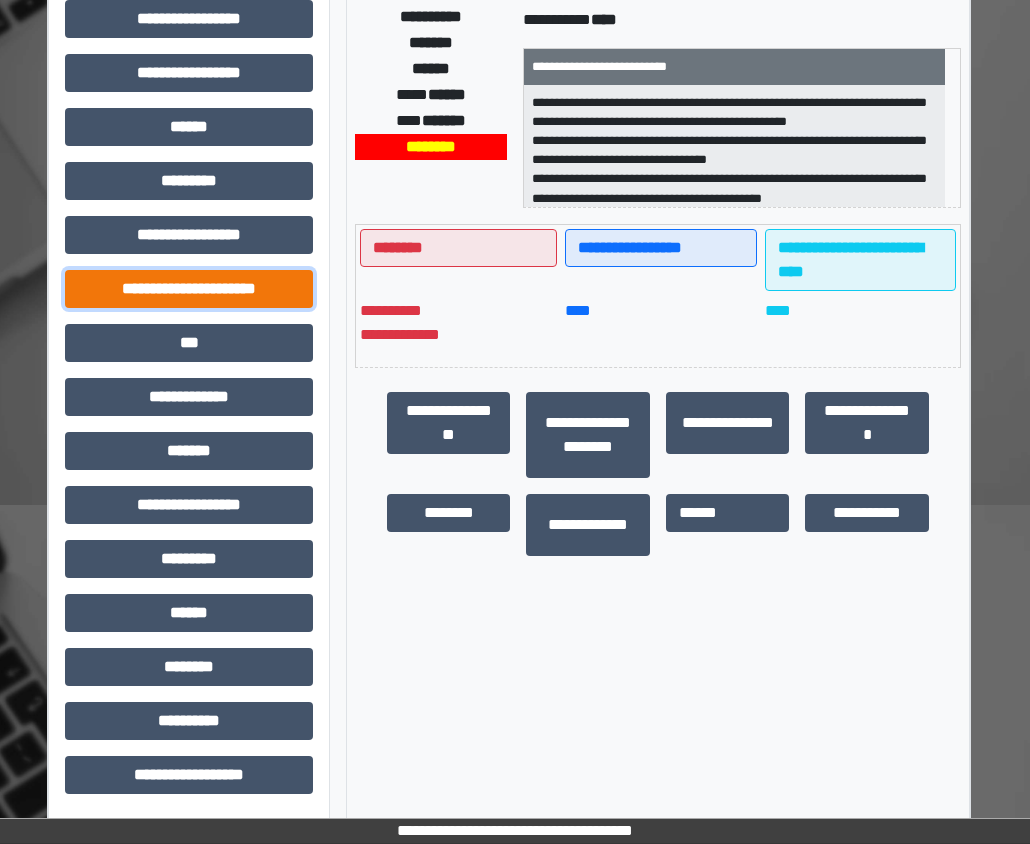 click on "**********" at bounding box center (189, 289) 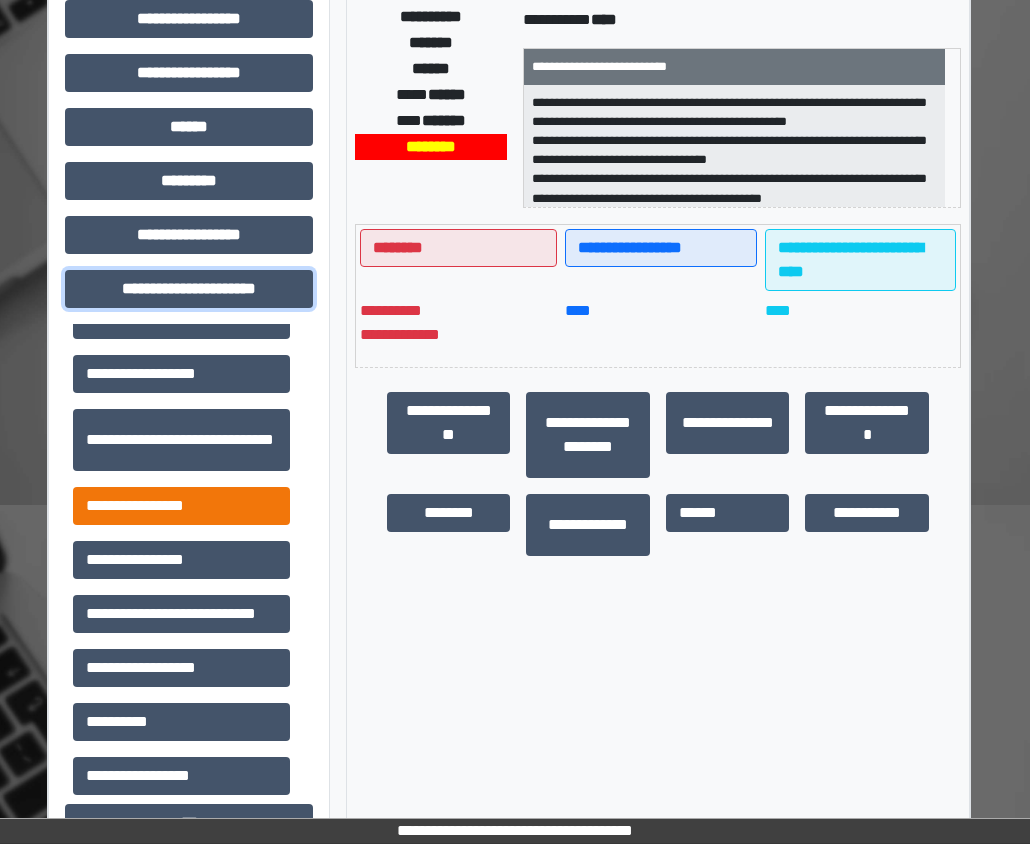scroll, scrollTop: 46, scrollLeft: 0, axis: vertical 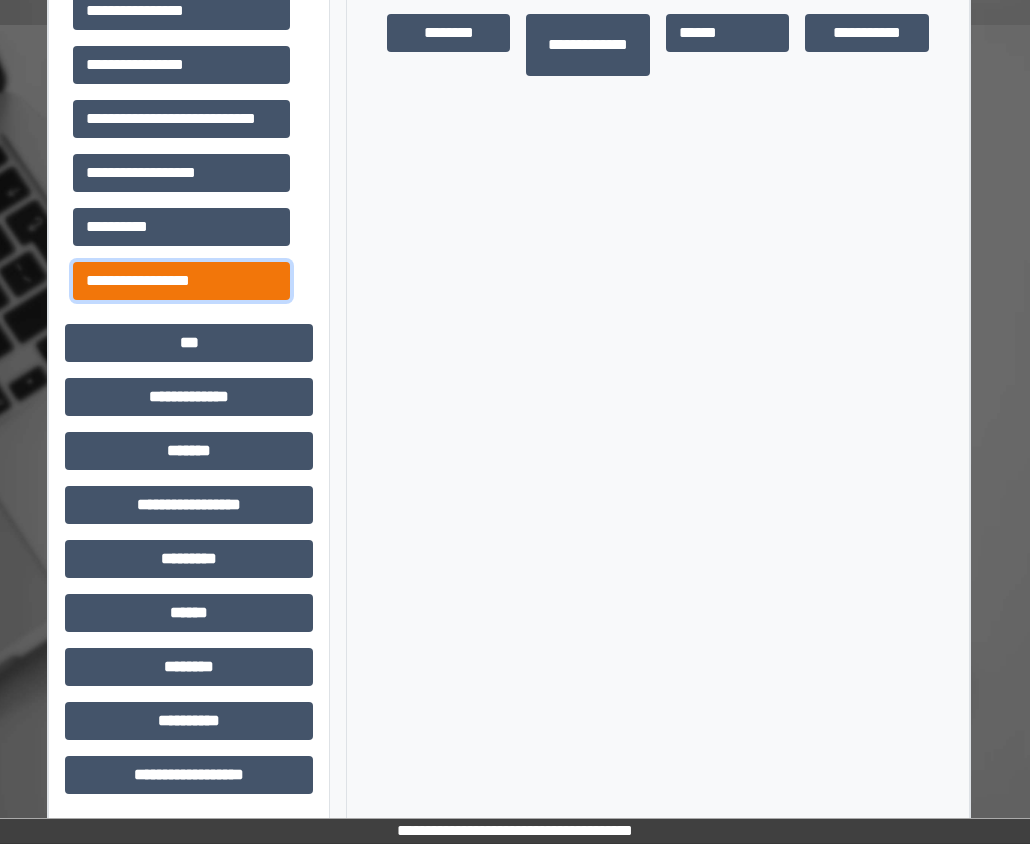 click on "**********" at bounding box center [181, 281] 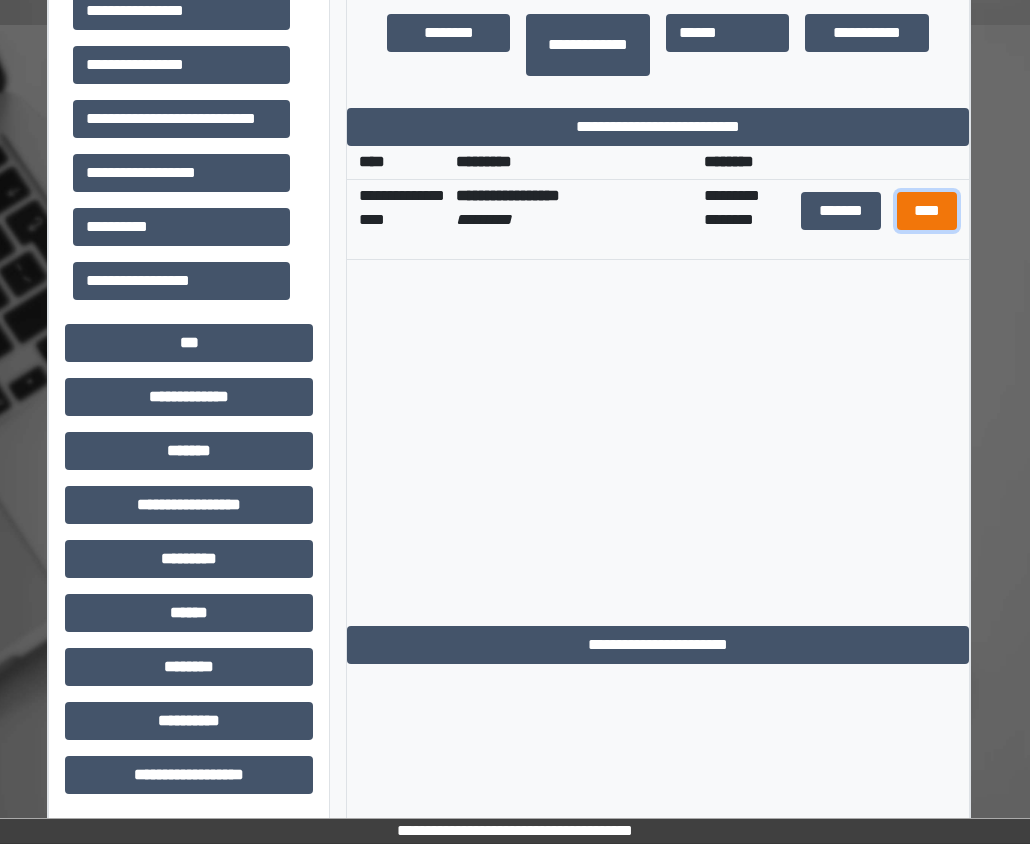 click on "****" at bounding box center [927, 211] 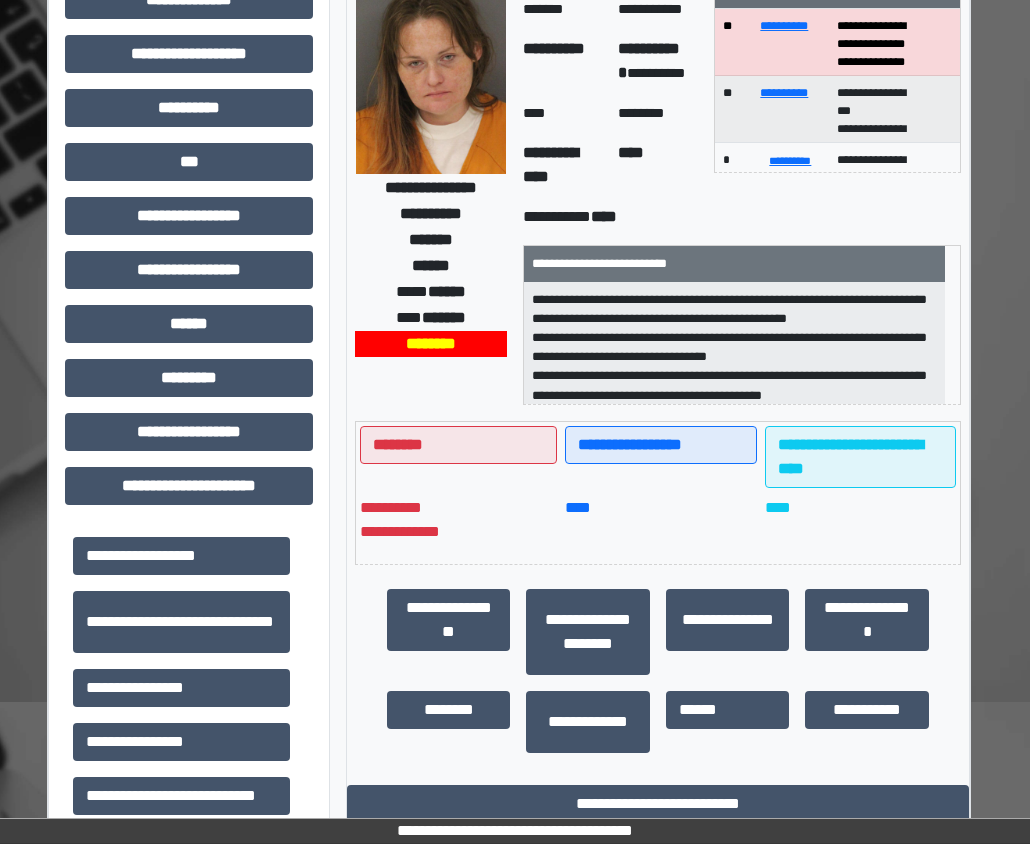 scroll, scrollTop: 0, scrollLeft: 24, axis: horizontal 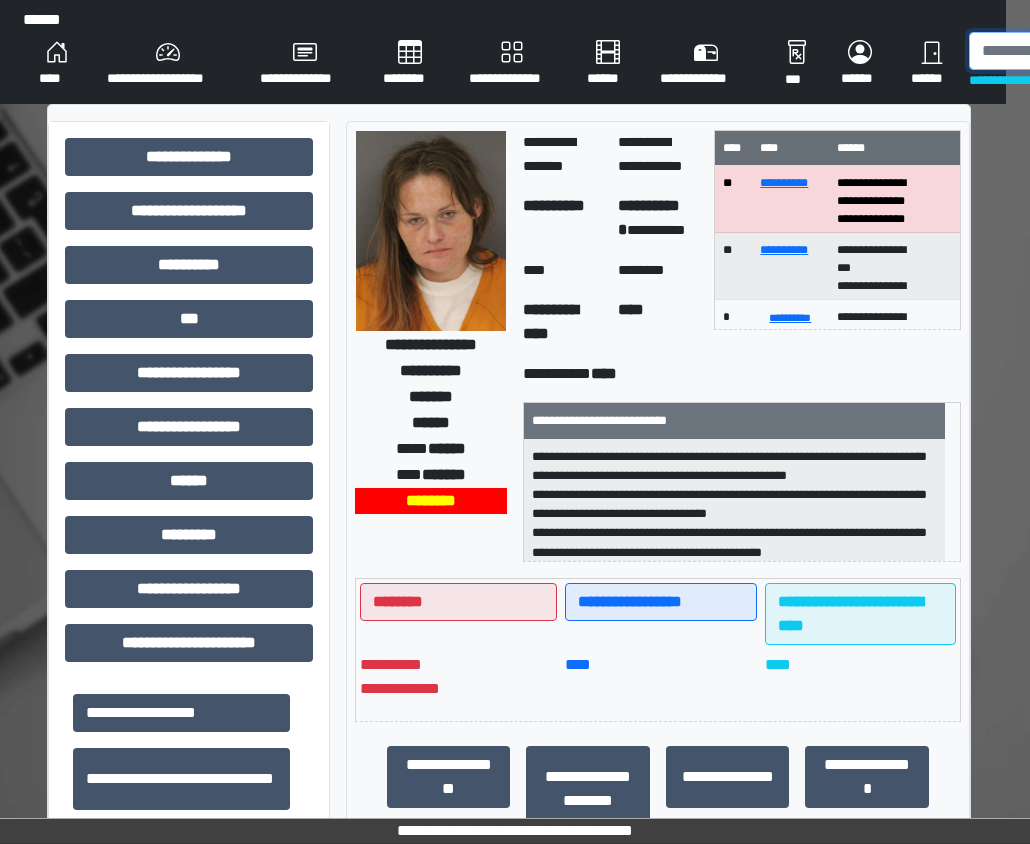 click at bounding box center (1072, 51) 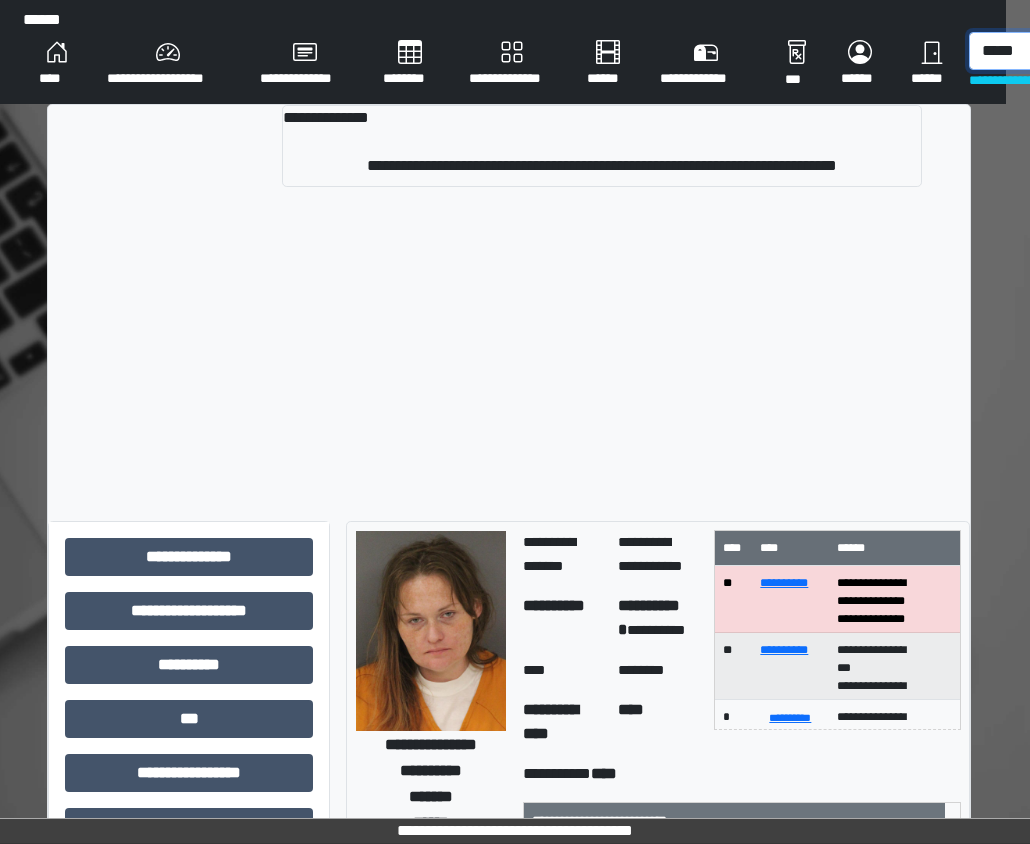 type on "*****" 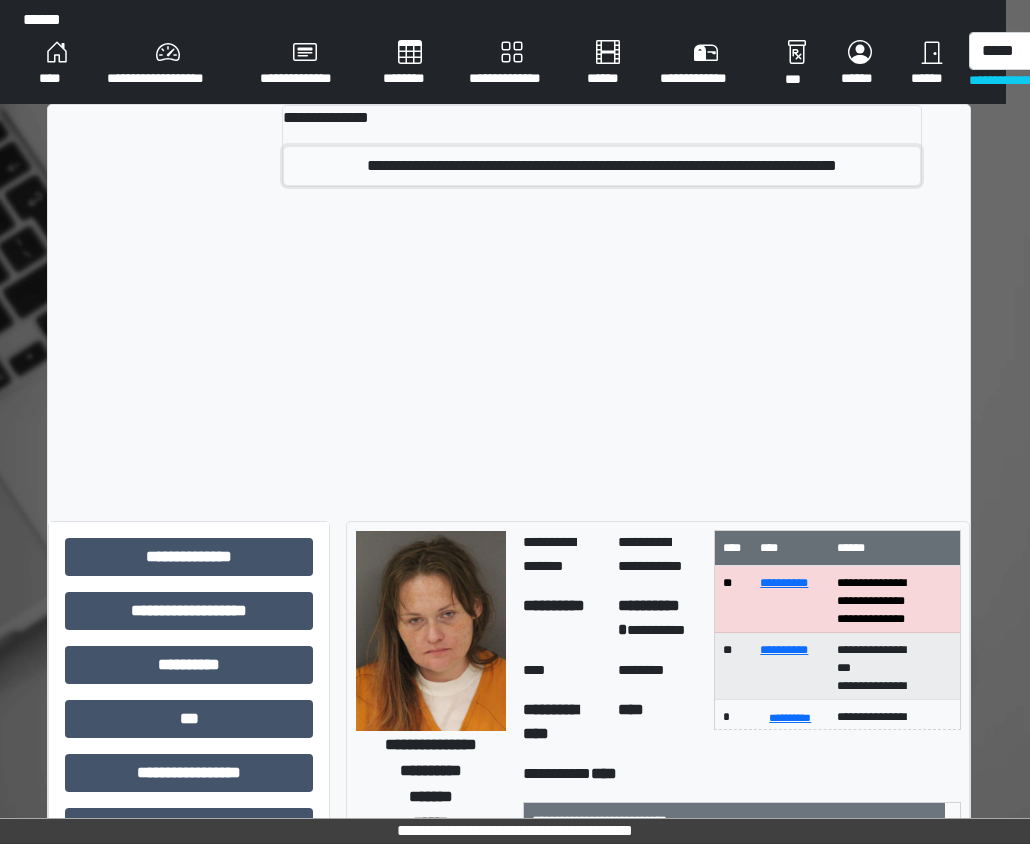 click on "**********" at bounding box center (602, 166) 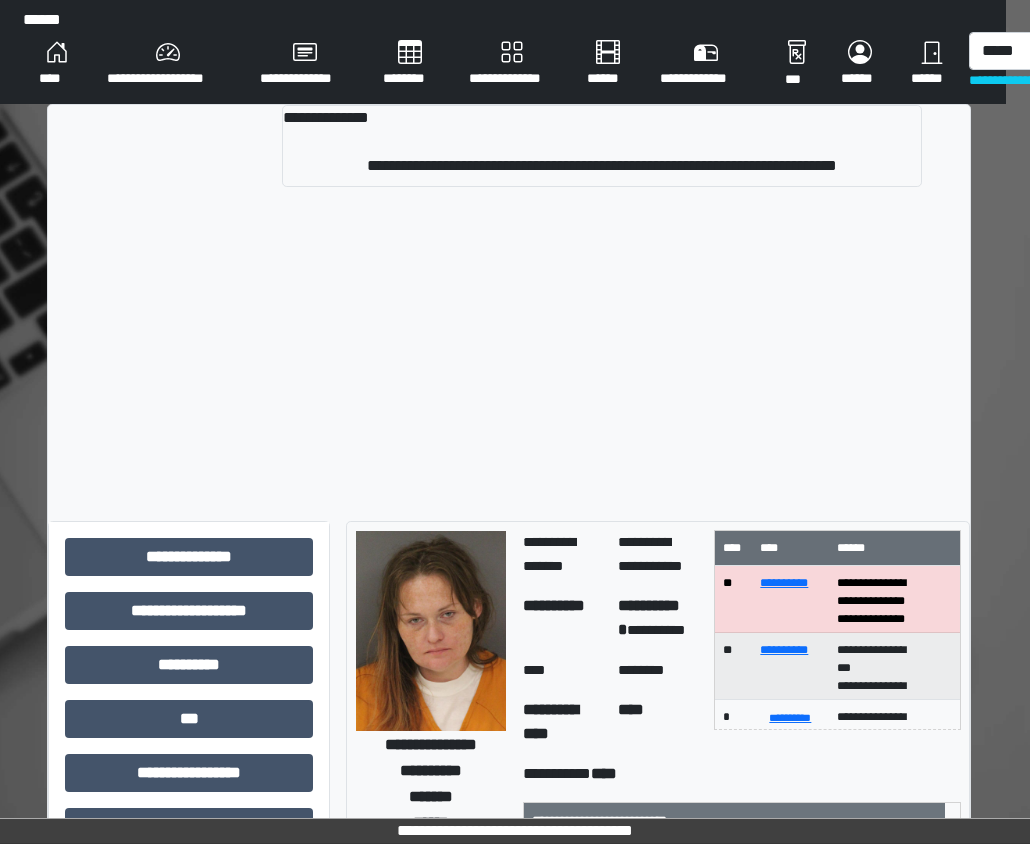 type 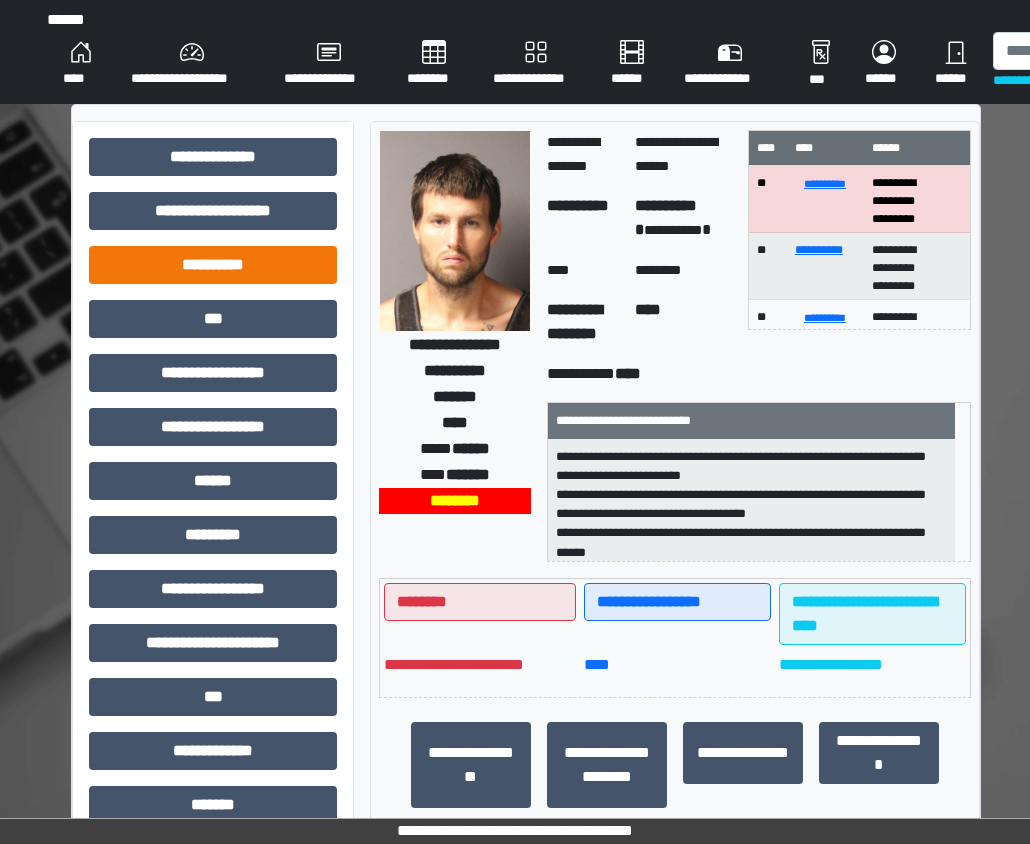 scroll, scrollTop: 0, scrollLeft: 24, axis: horizontal 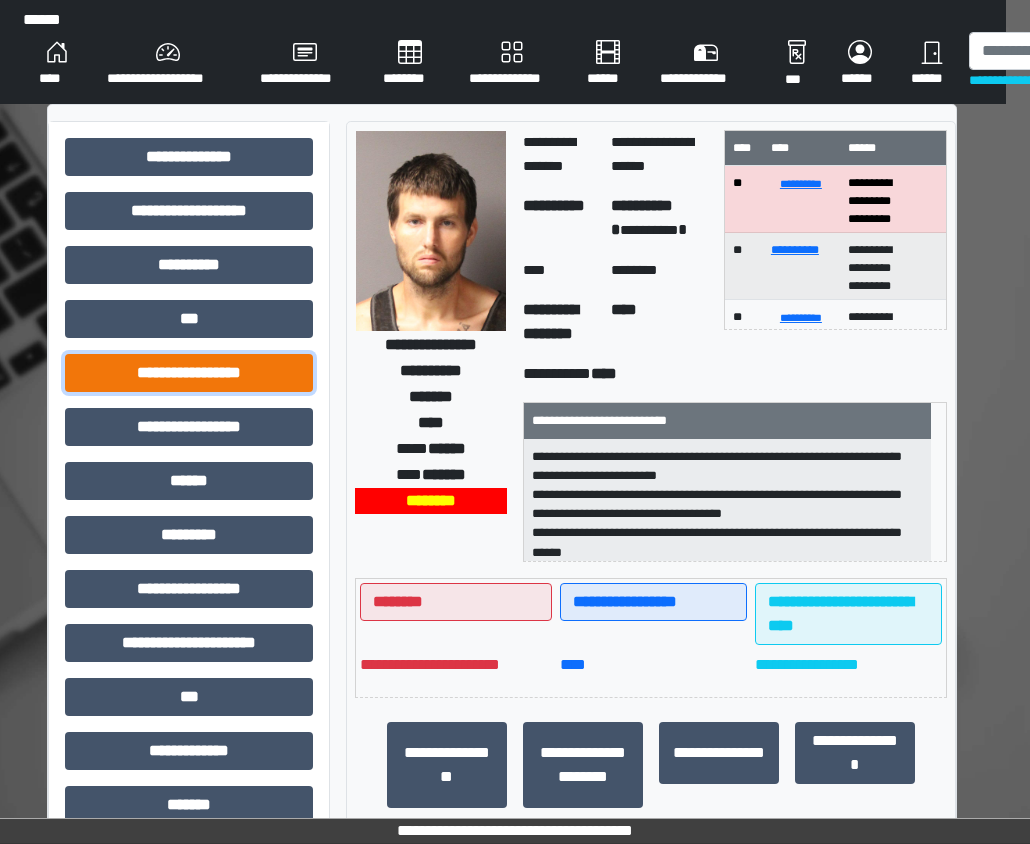 click on "**********" at bounding box center (189, 373) 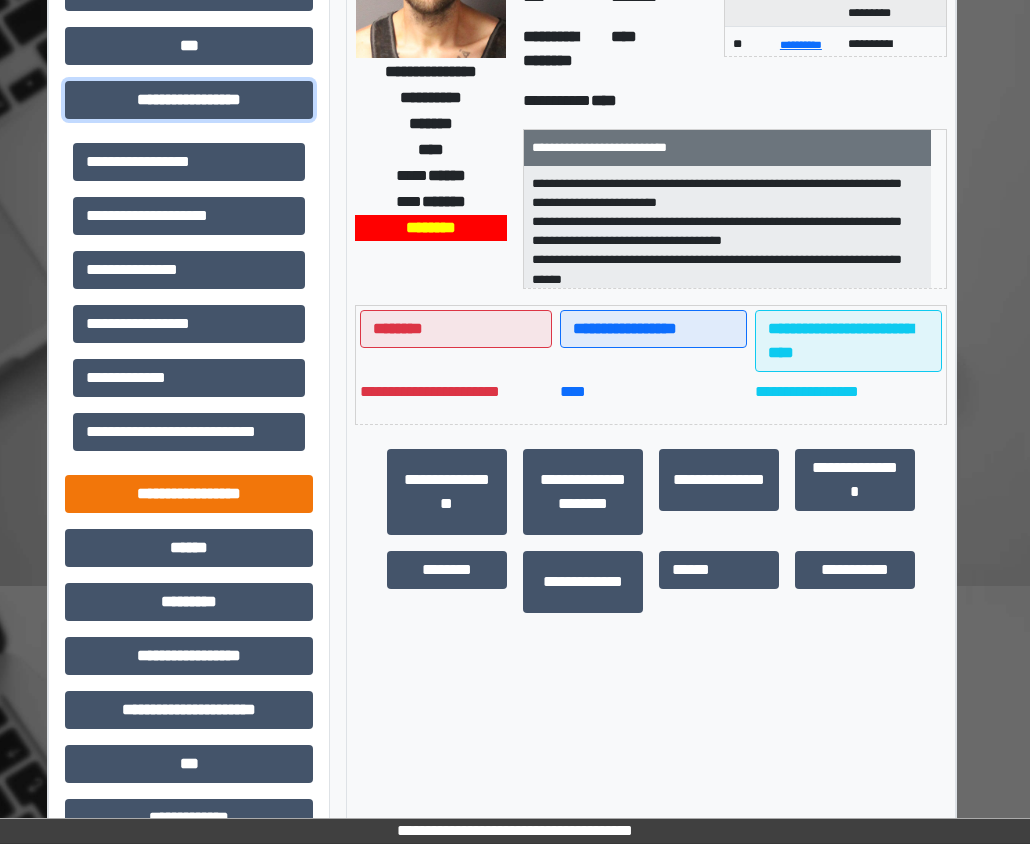 scroll, scrollTop: 300, scrollLeft: 24, axis: both 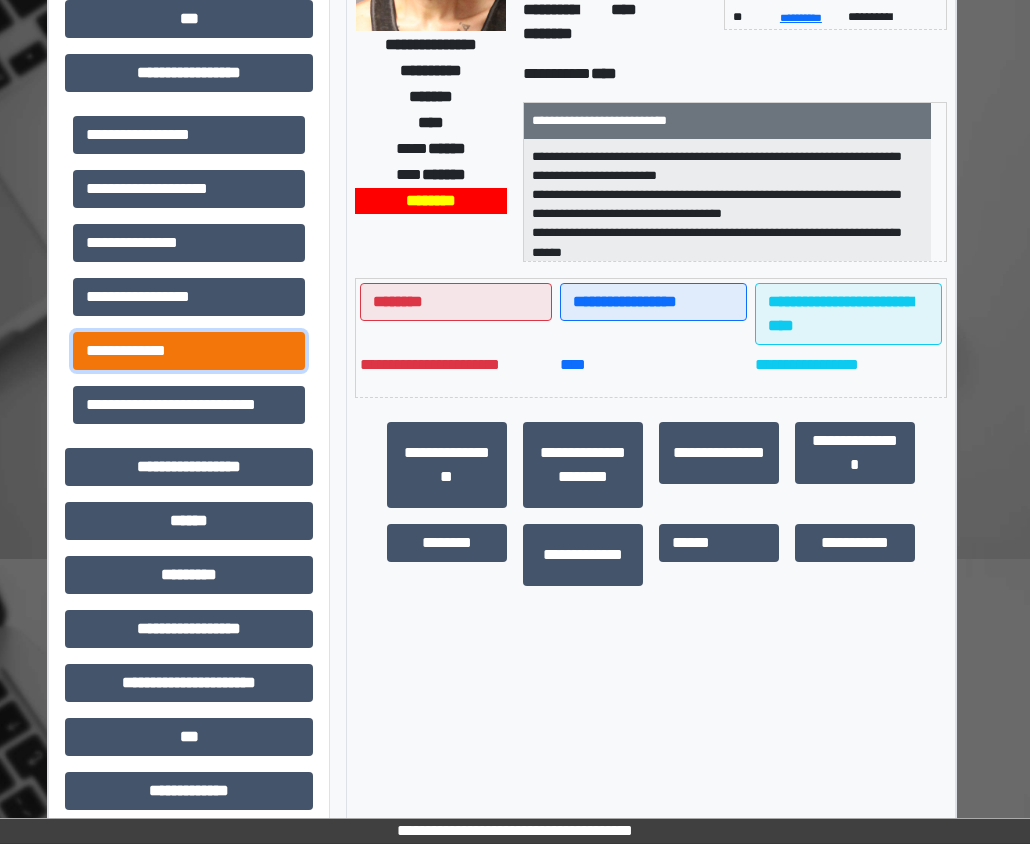 click on "**********" at bounding box center [189, 351] 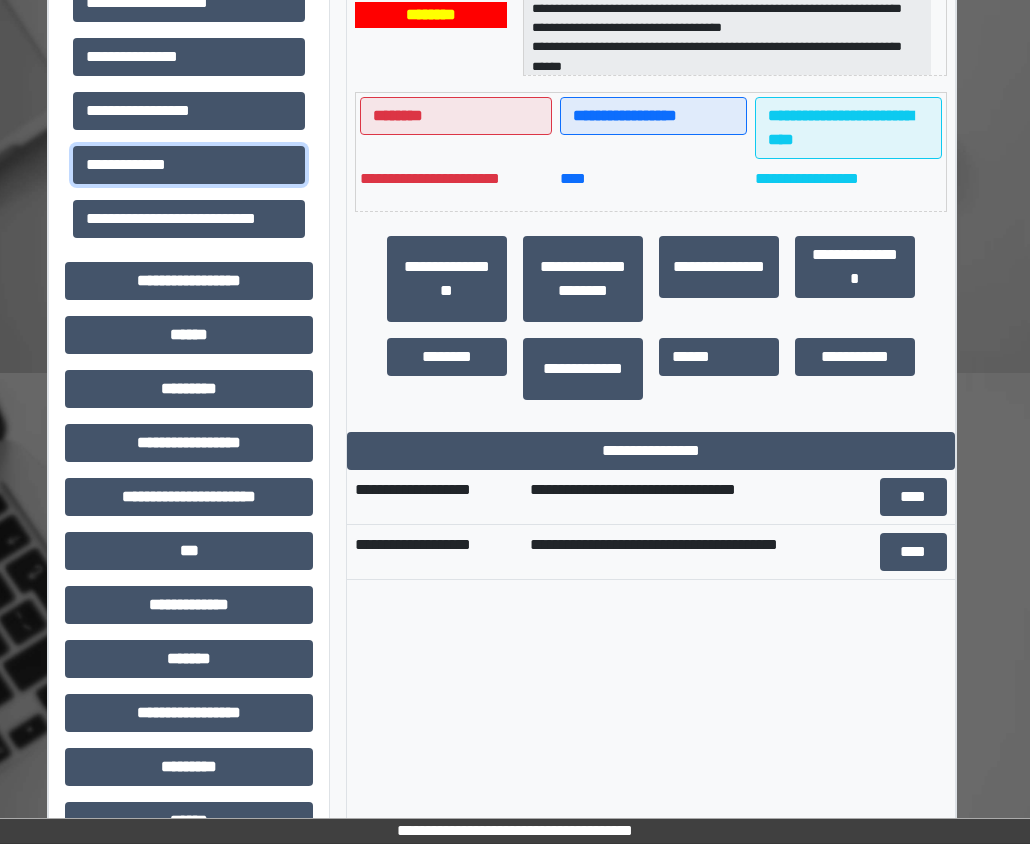 scroll, scrollTop: 694, scrollLeft: 24, axis: both 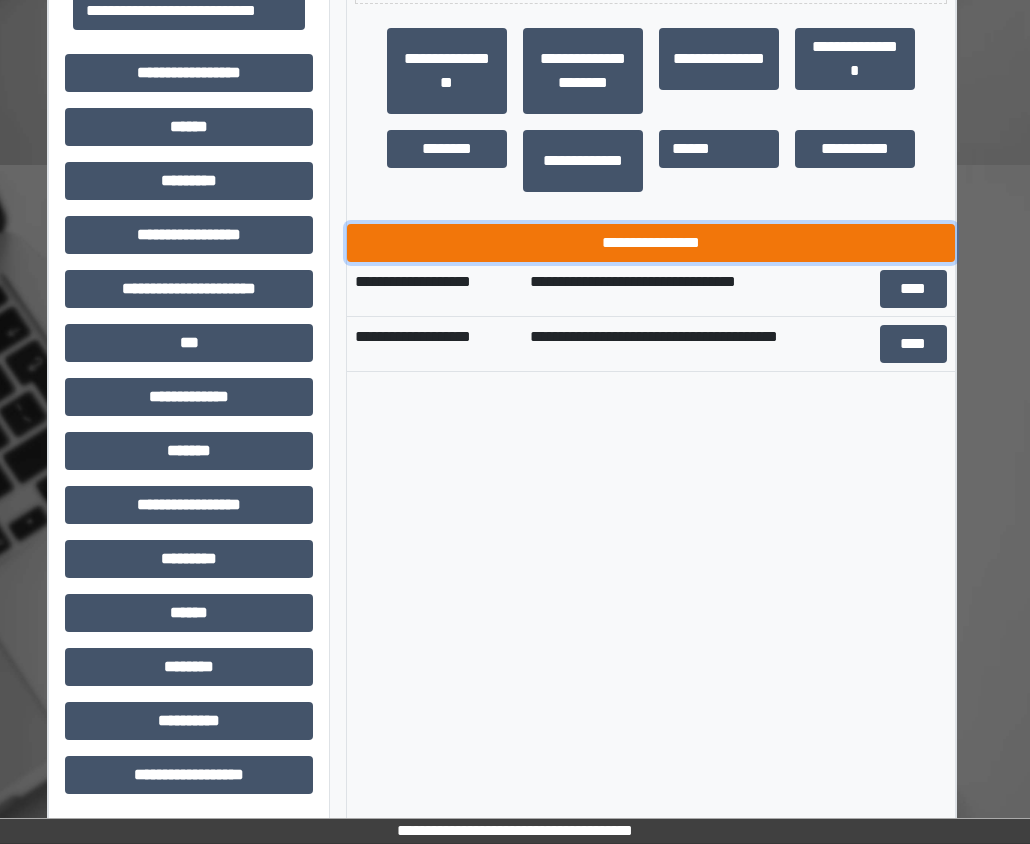click on "**********" at bounding box center (651, 243) 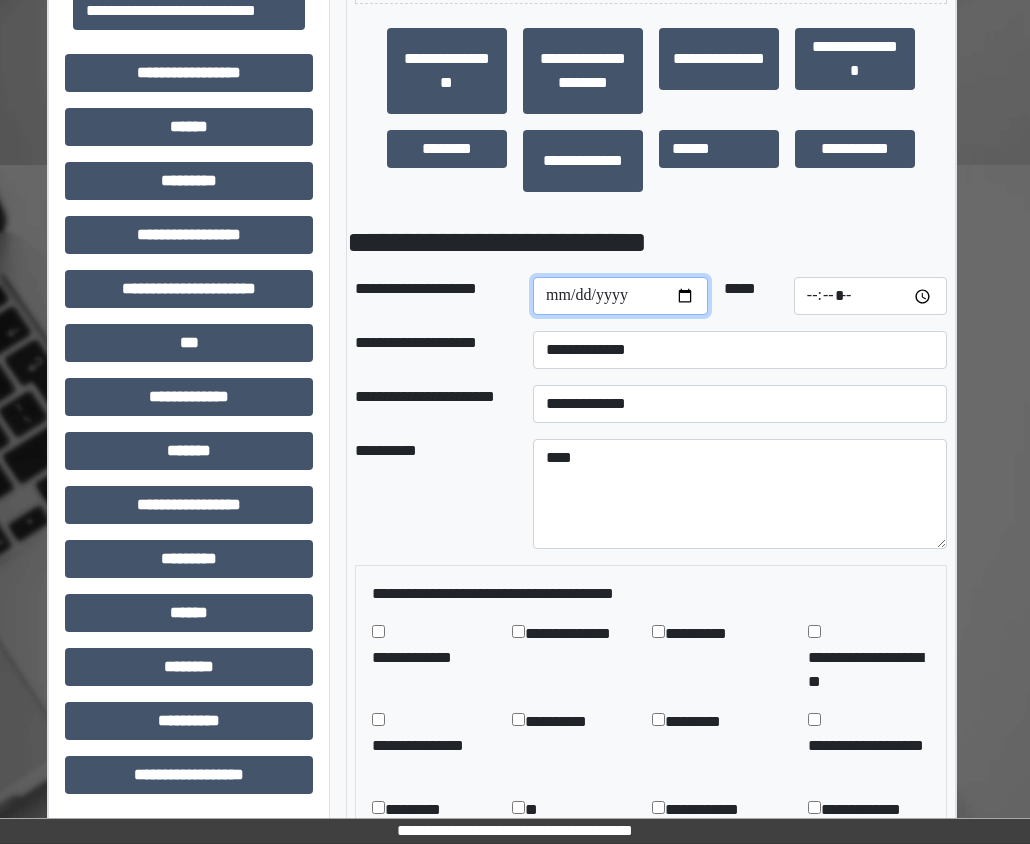 click at bounding box center (620, 296) 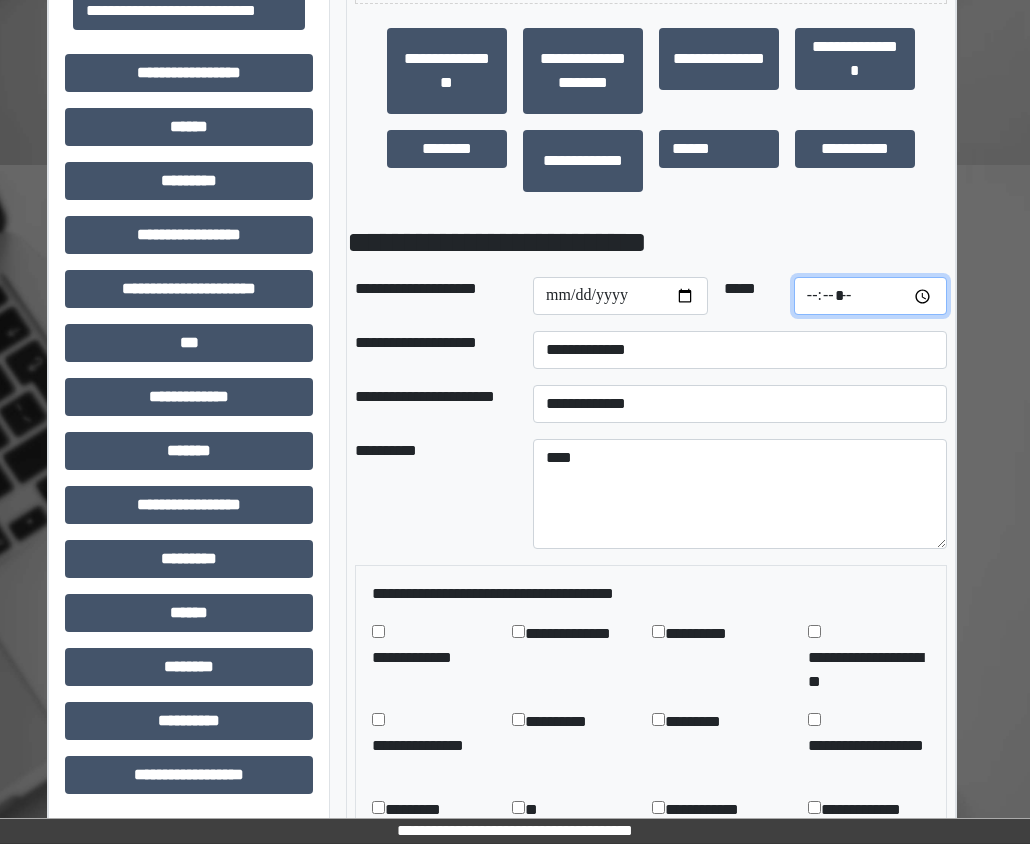 click at bounding box center [870, 296] 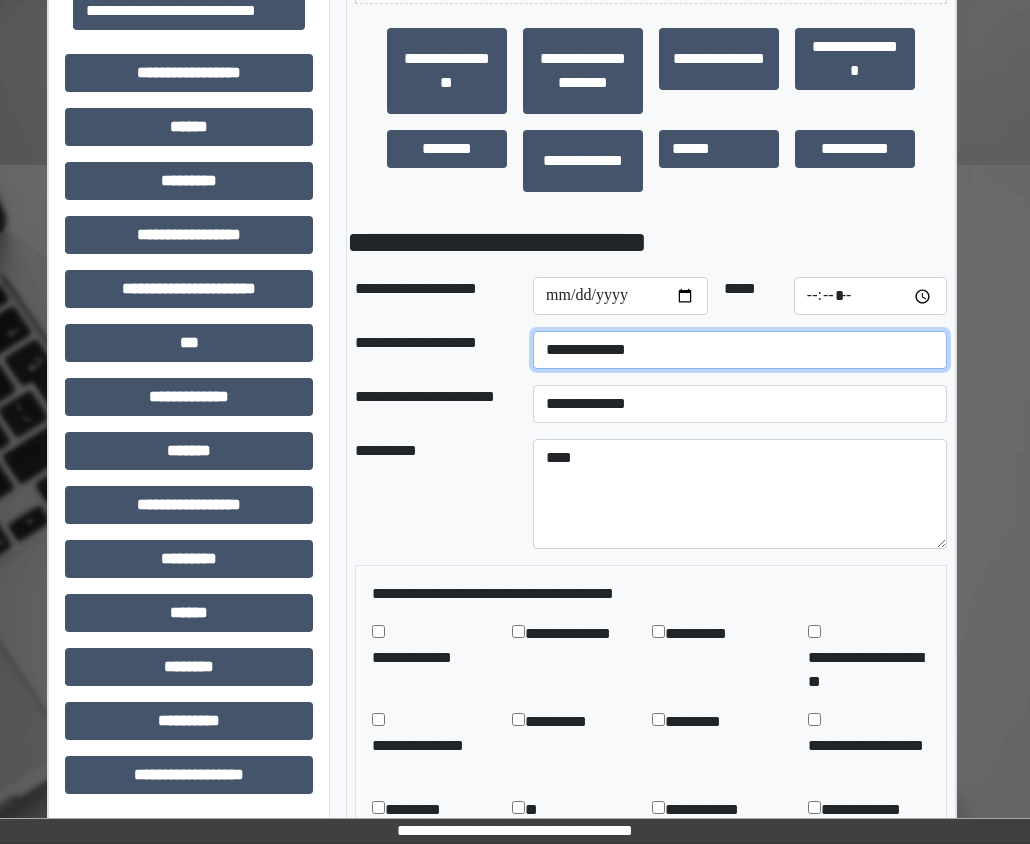 click on "**********" at bounding box center [740, 350] 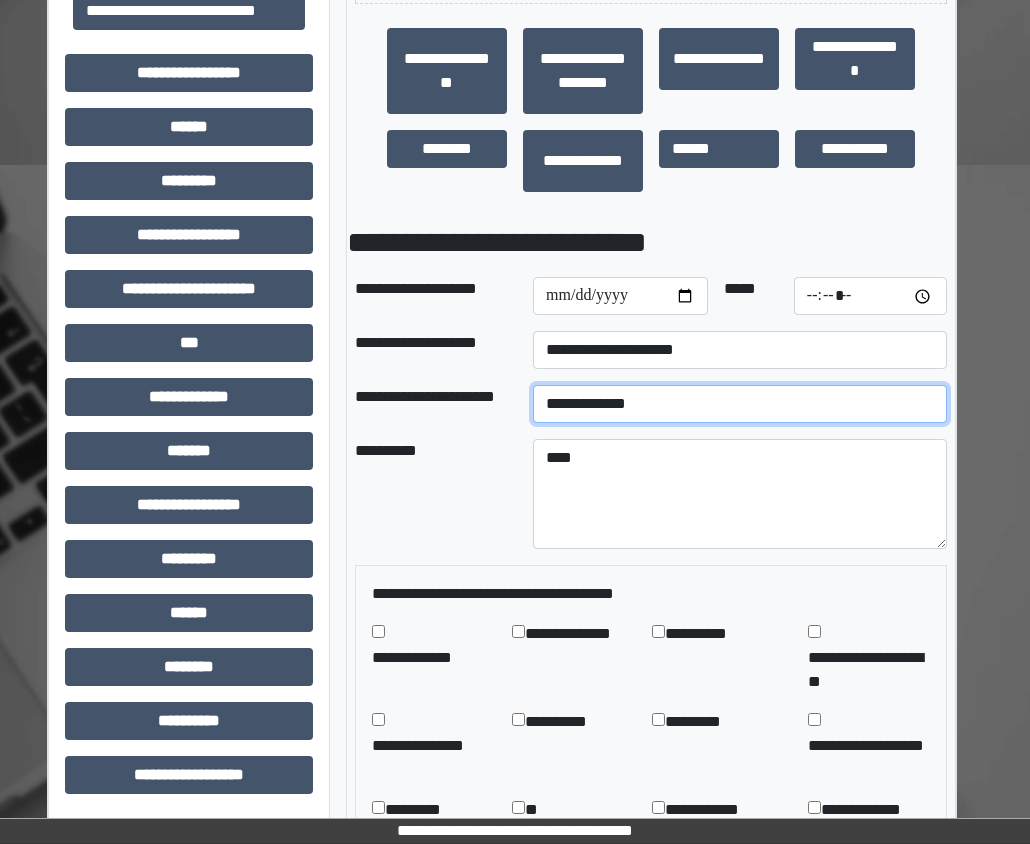 click on "**********" at bounding box center [740, 404] 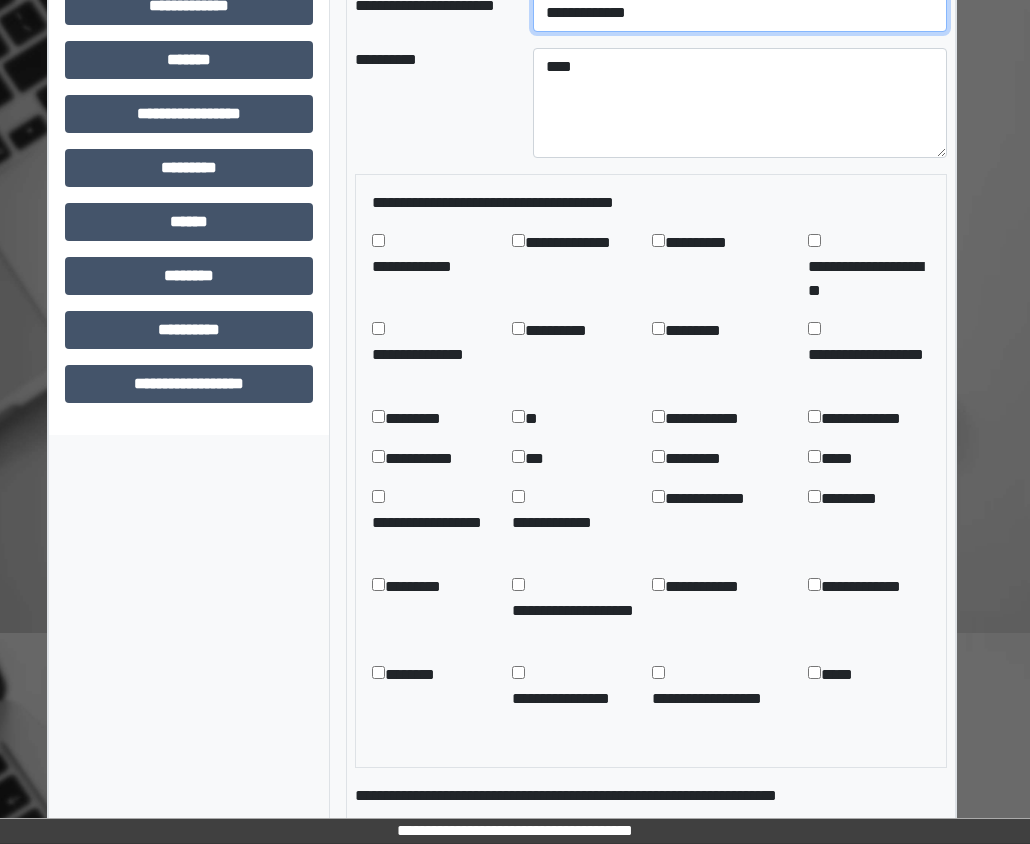 scroll, scrollTop: 1094, scrollLeft: 24, axis: both 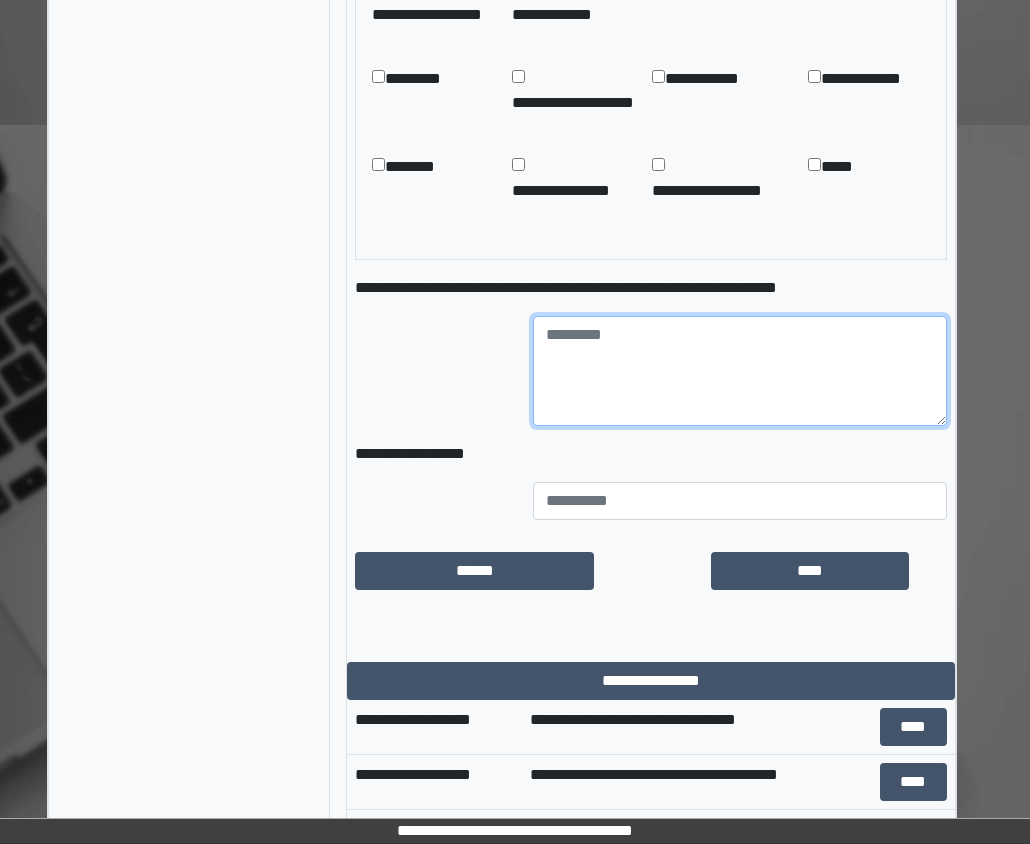 click at bounding box center (740, 371) 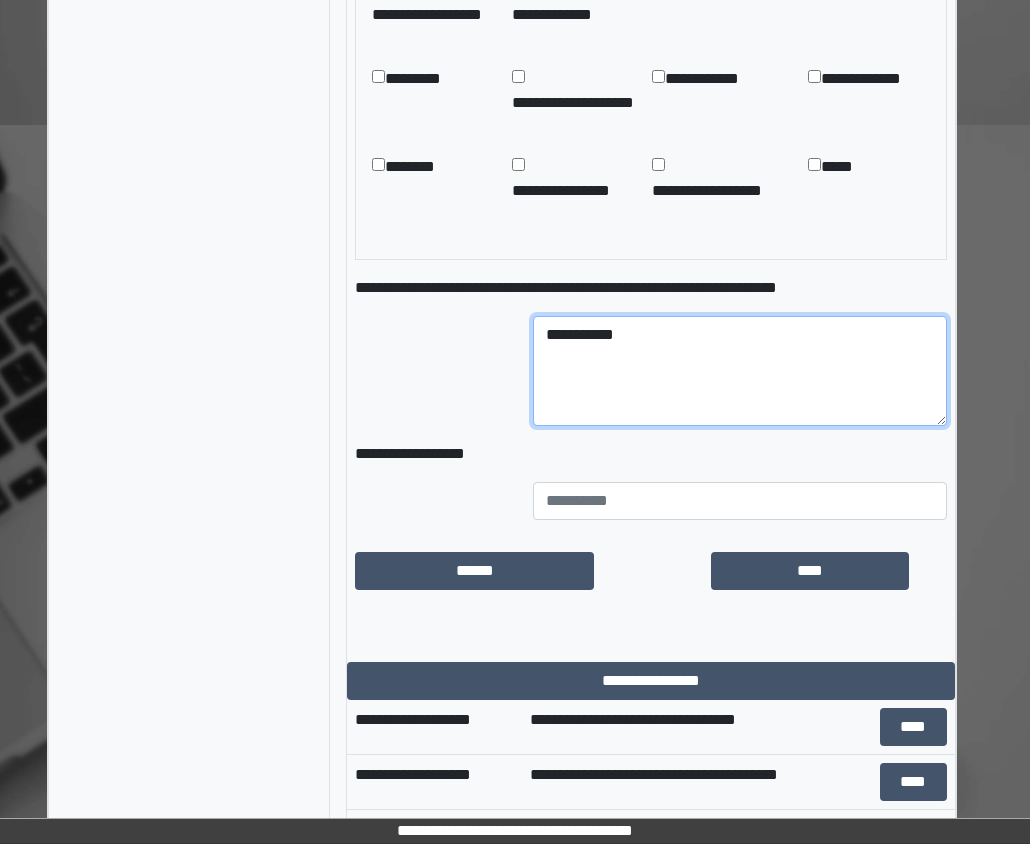 click on "**********" at bounding box center (740, 371) 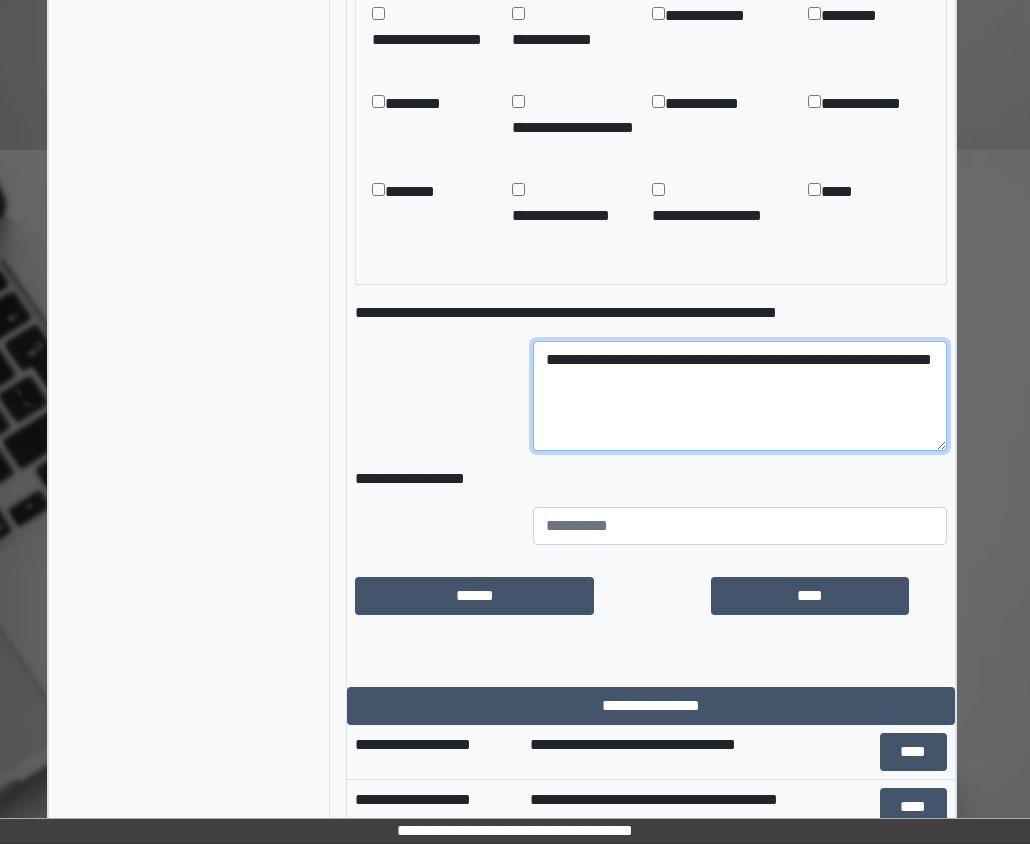 scroll, scrollTop: 1493, scrollLeft: 24, axis: both 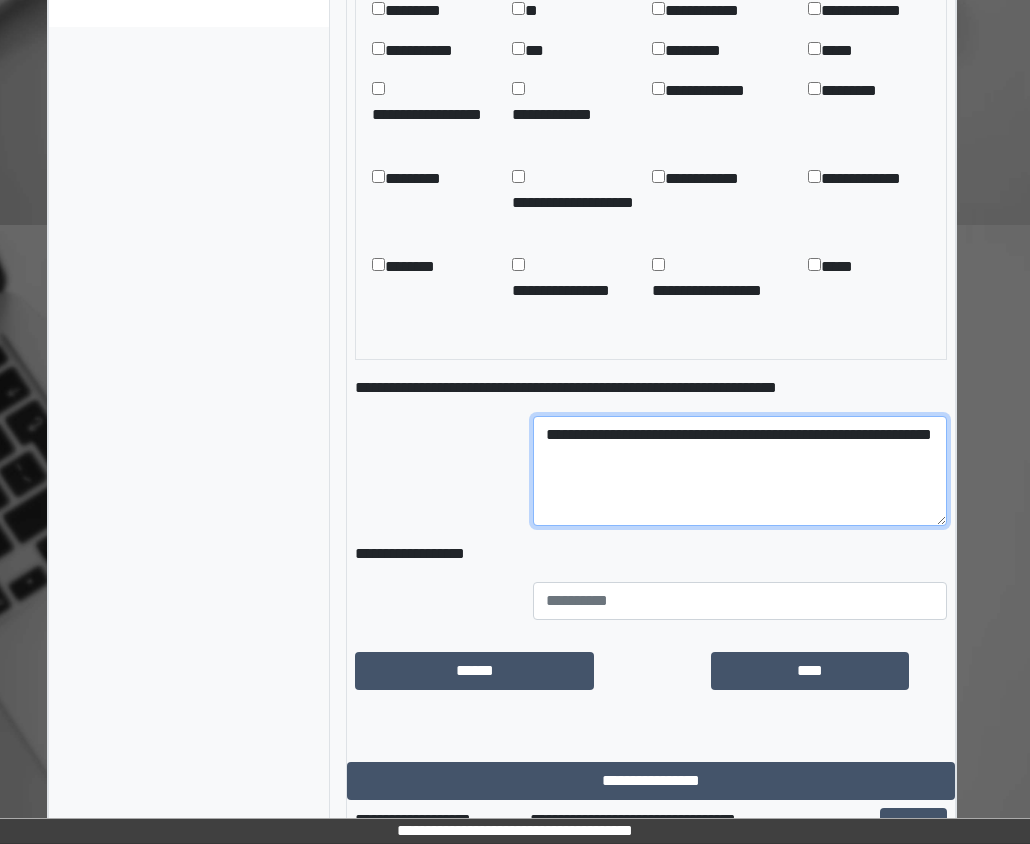 type on "**********" 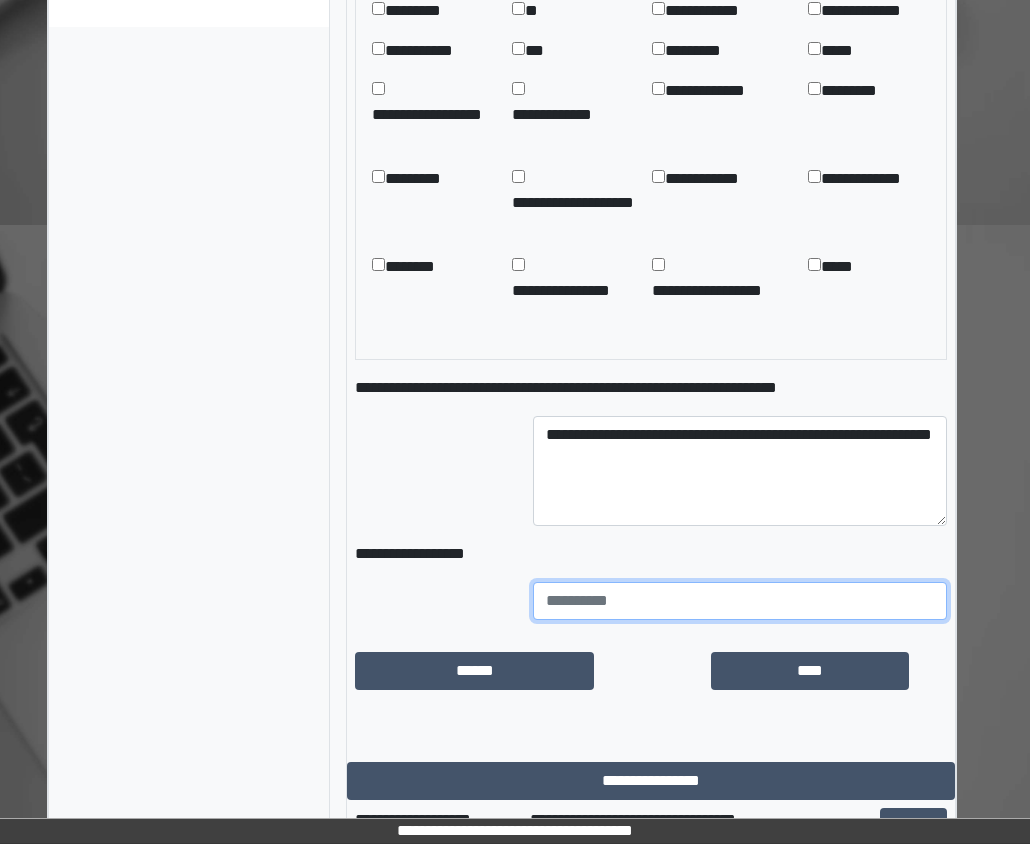 click at bounding box center (740, 601) 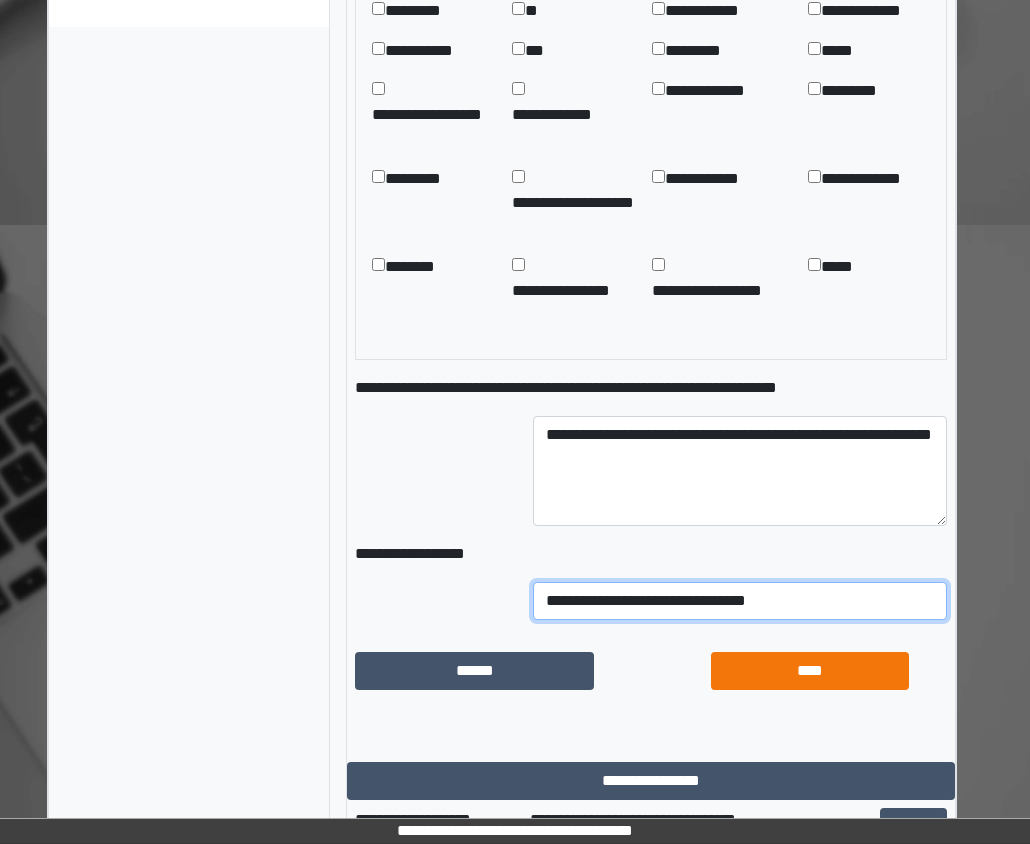 type on "**********" 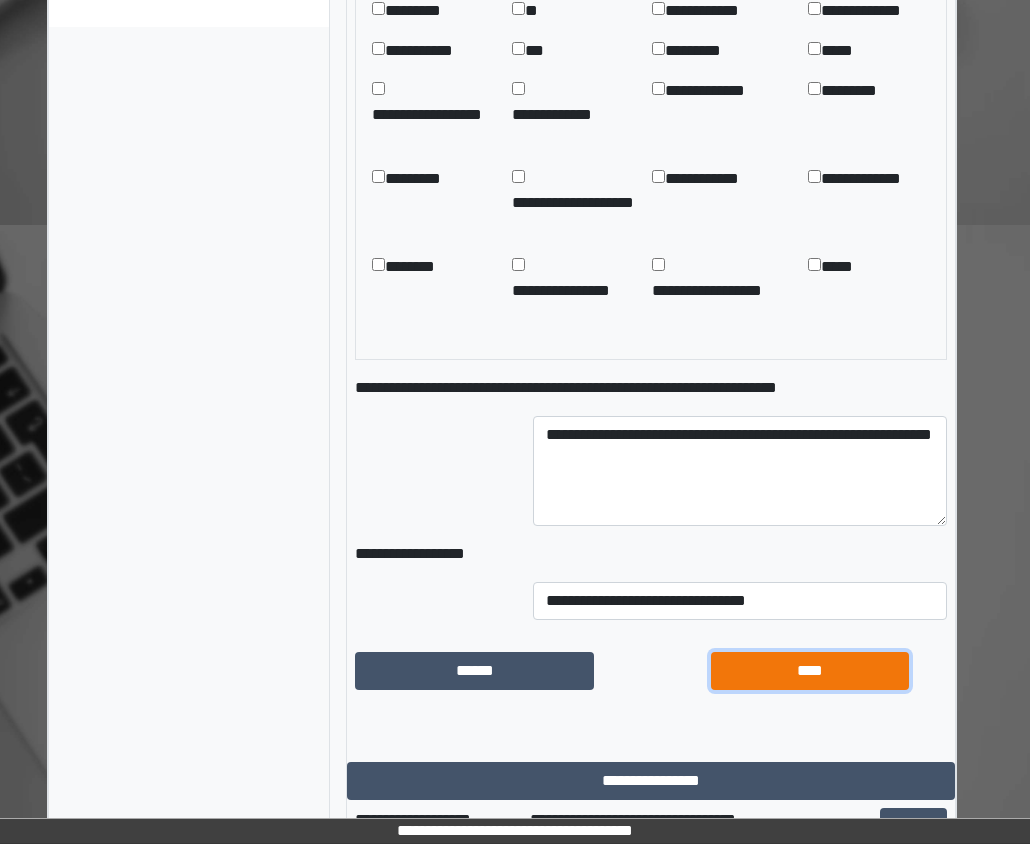 click on "****" at bounding box center [810, 671] 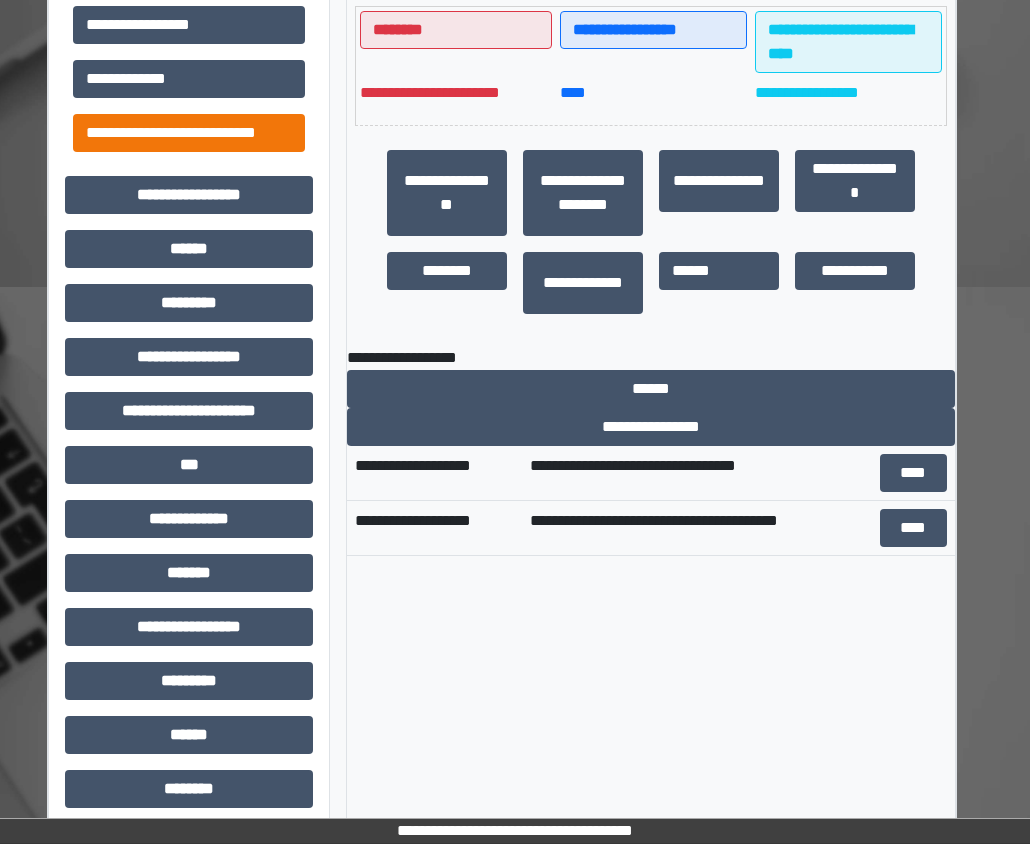 scroll, scrollTop: 394, scrollLeft: 24, axis: both 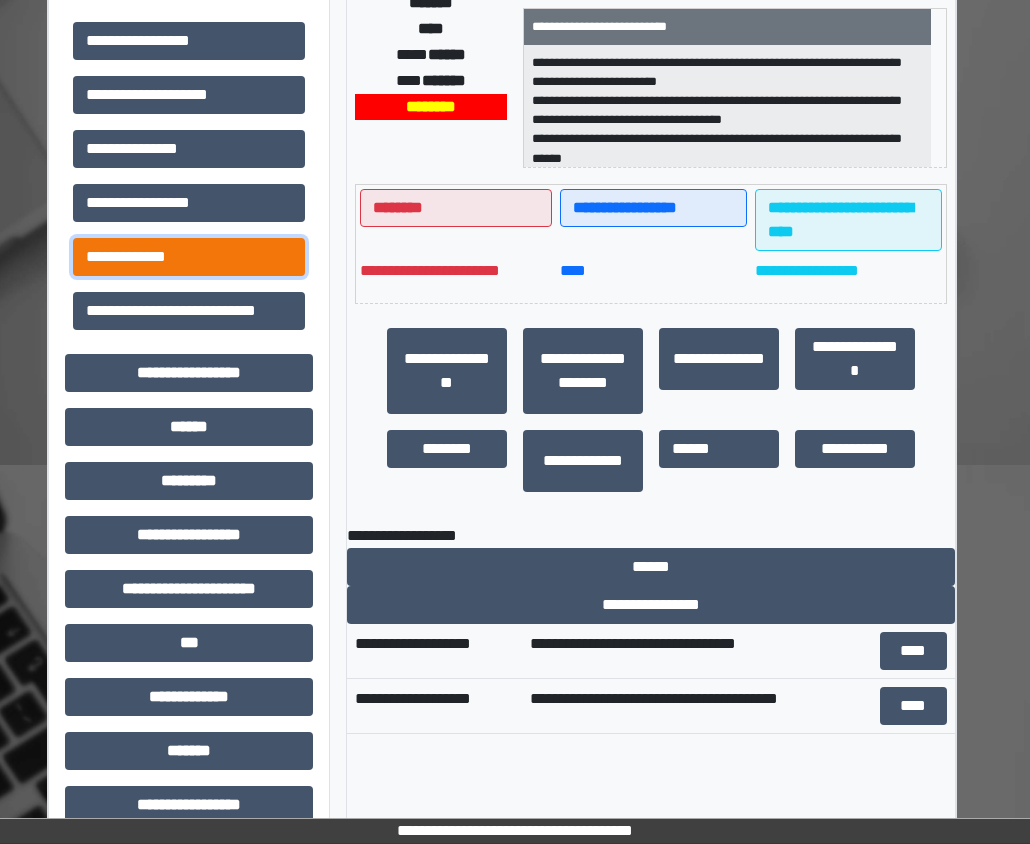 click on "**********" at bounding box center [189, 257] 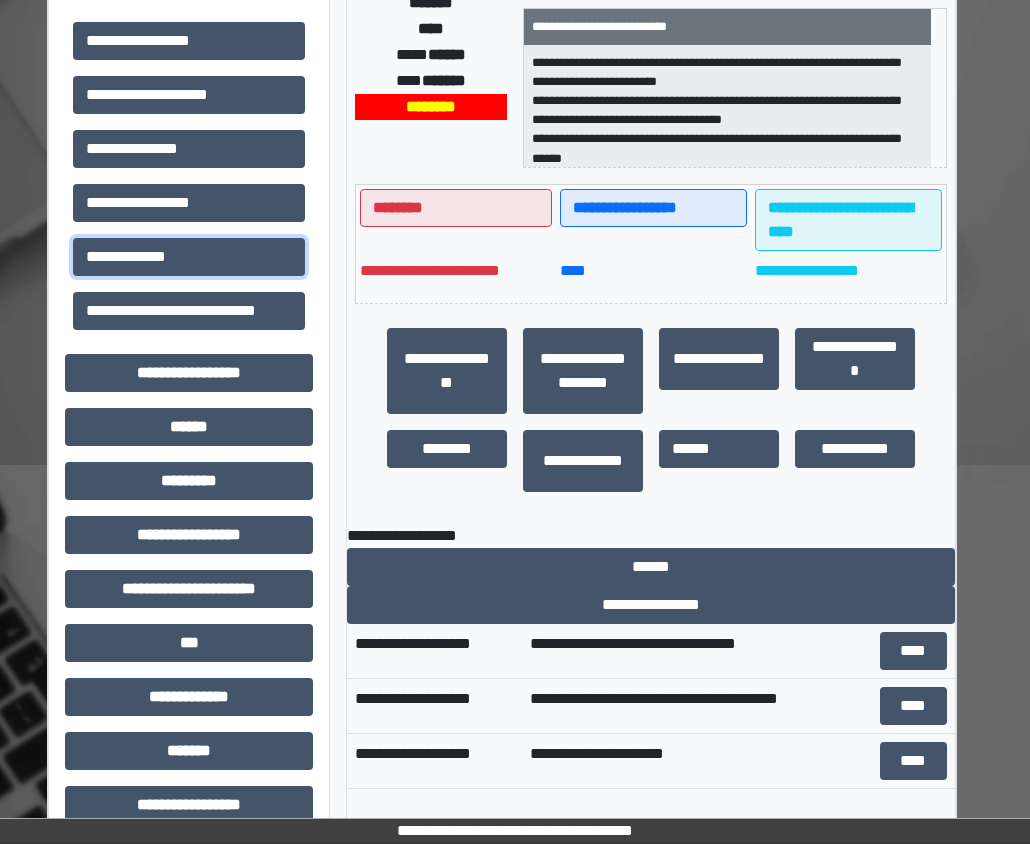 scroll, scrollTop: 694, scrollLeft: 24, axis: both 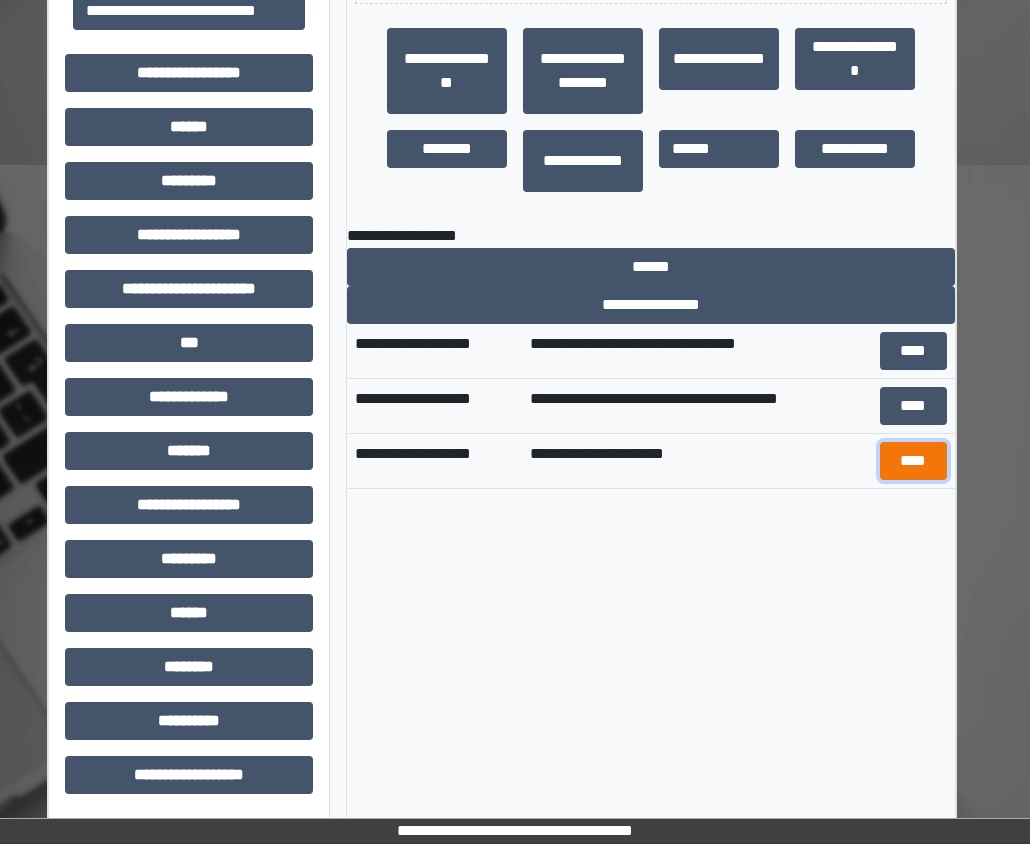 click on "****" at bounding box center (913, 461) 